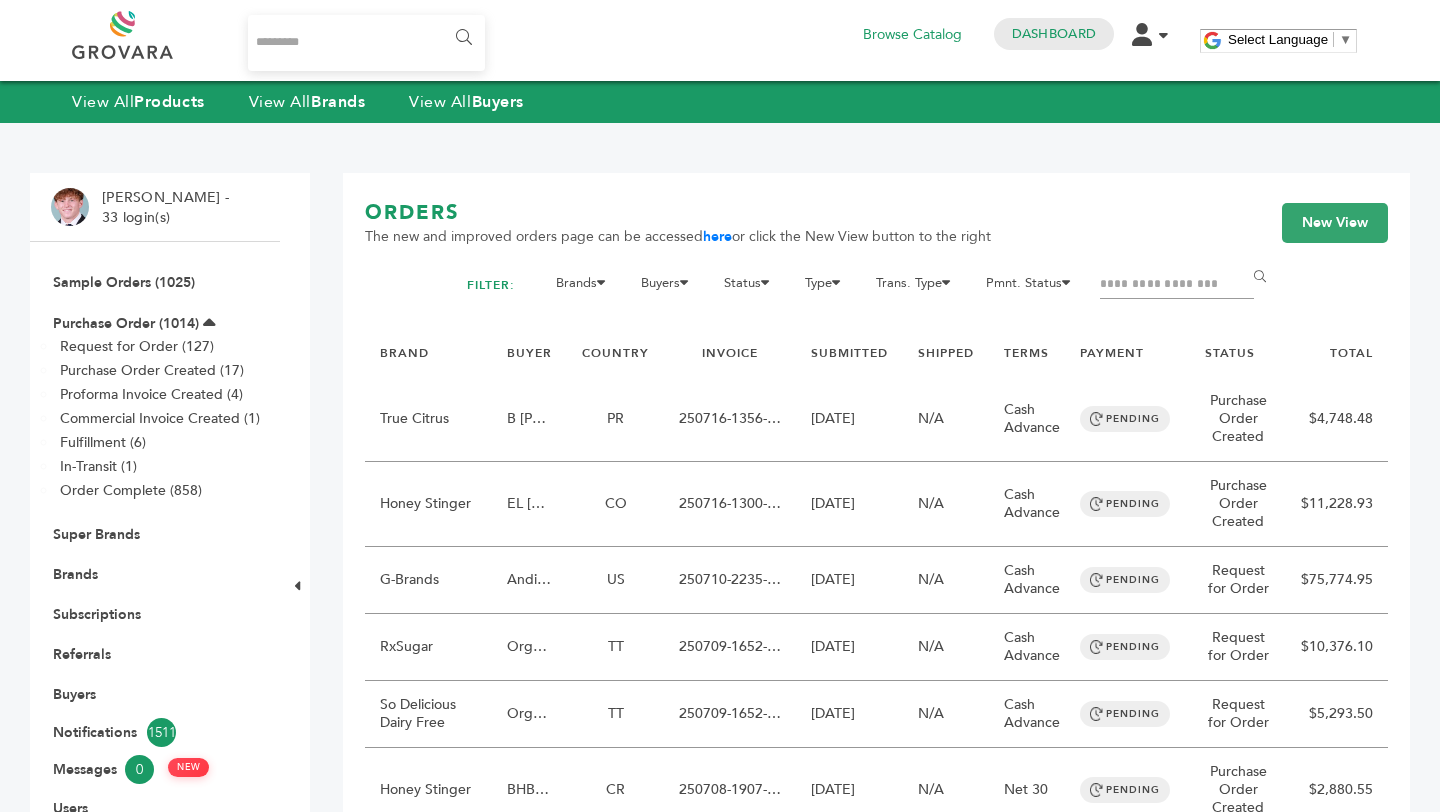 scroll, scrollTop: 0, scrollLeft: 0, axis: both 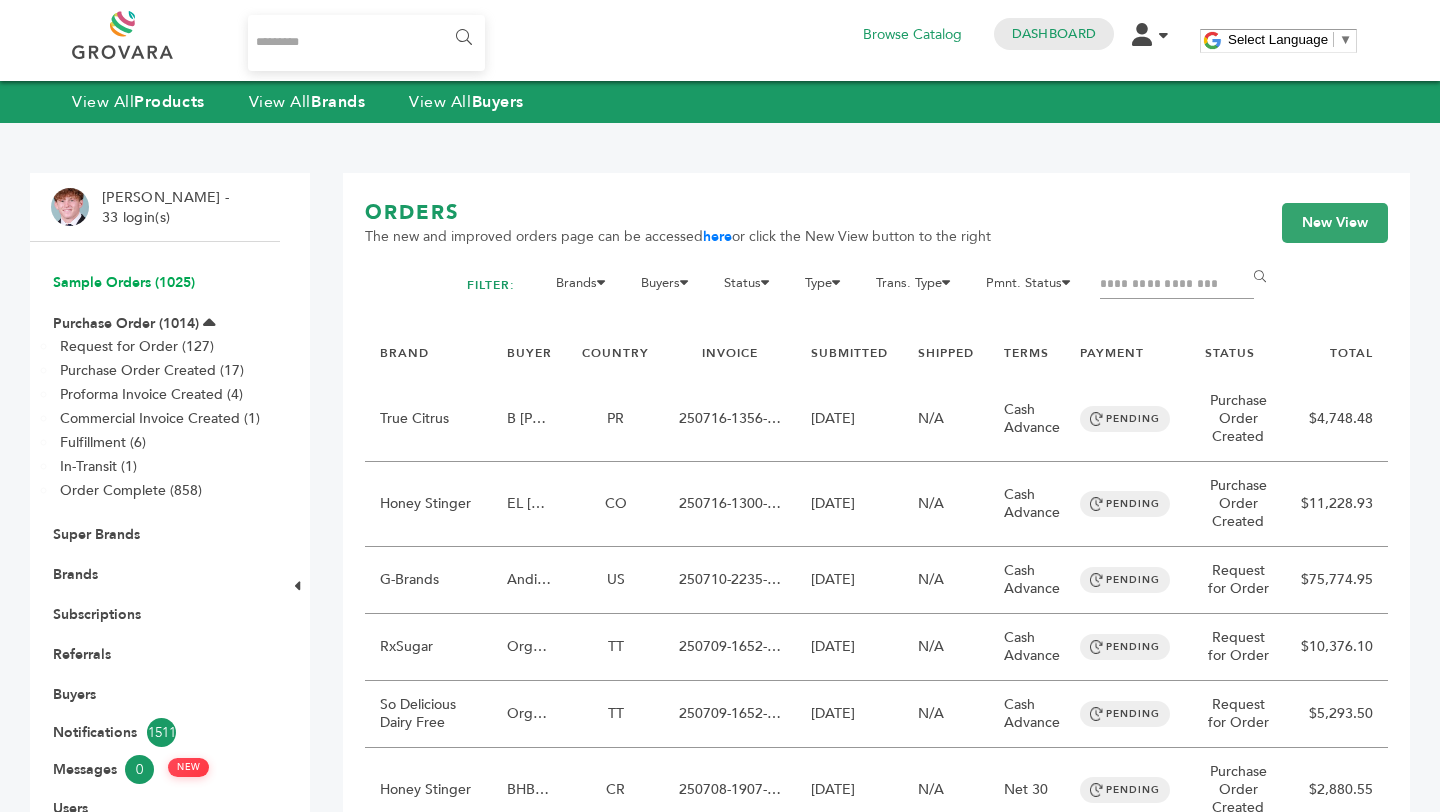 click on "Sample Orders (1025)" at bounding box center (124, 282) 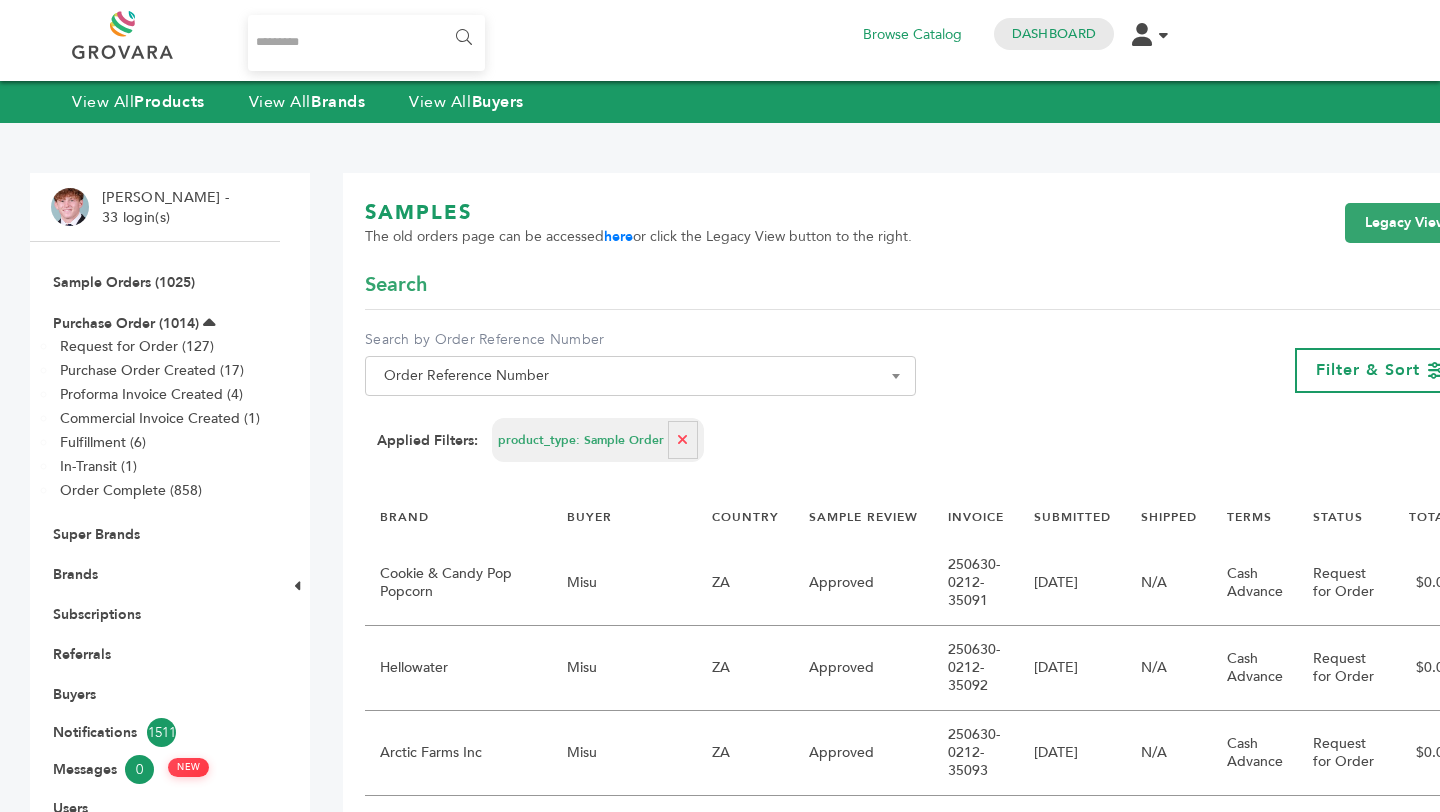 scroll, scrollTop: 0, scrollLeft: 0, axis: both 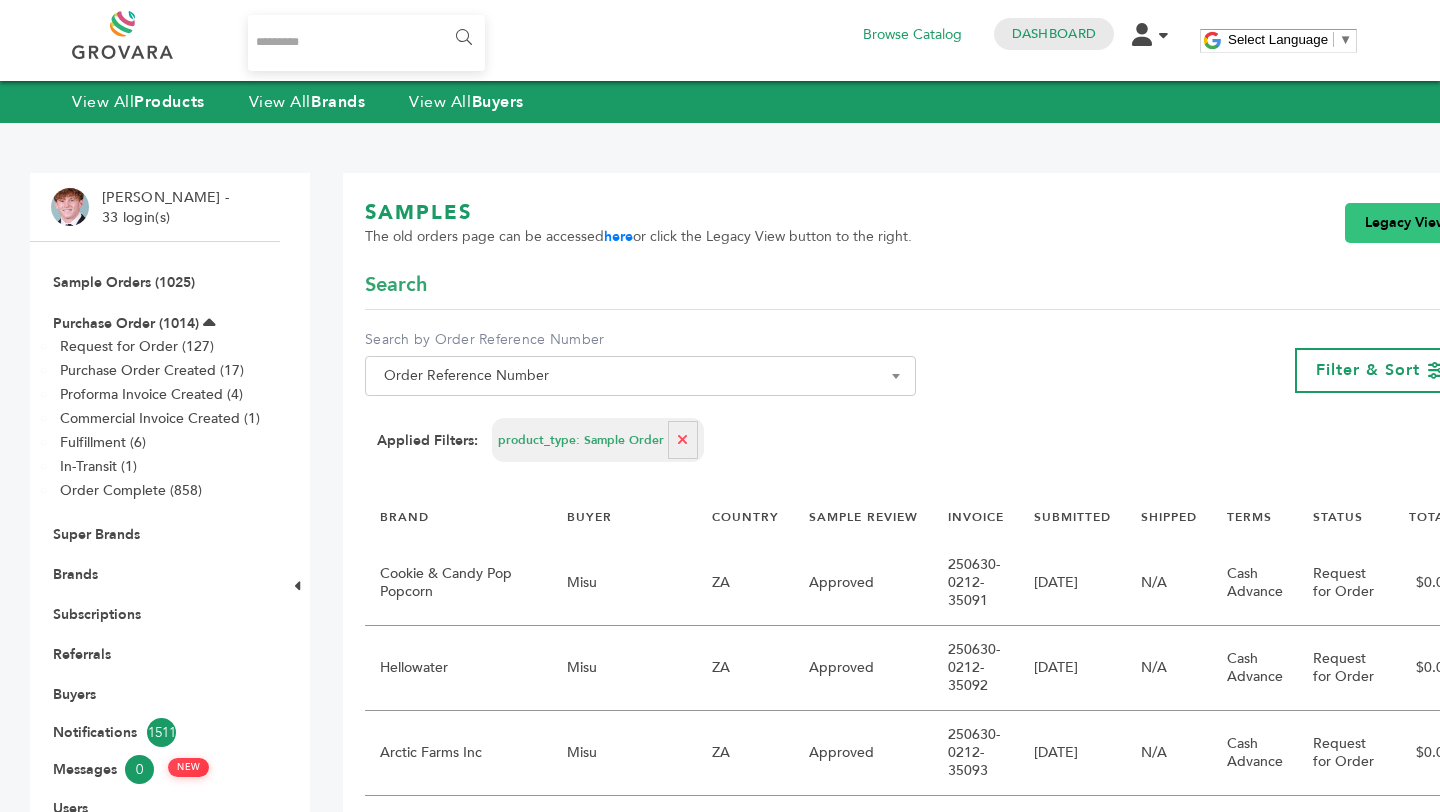 click on "Legacy View" at bounding box center (1406, 223) 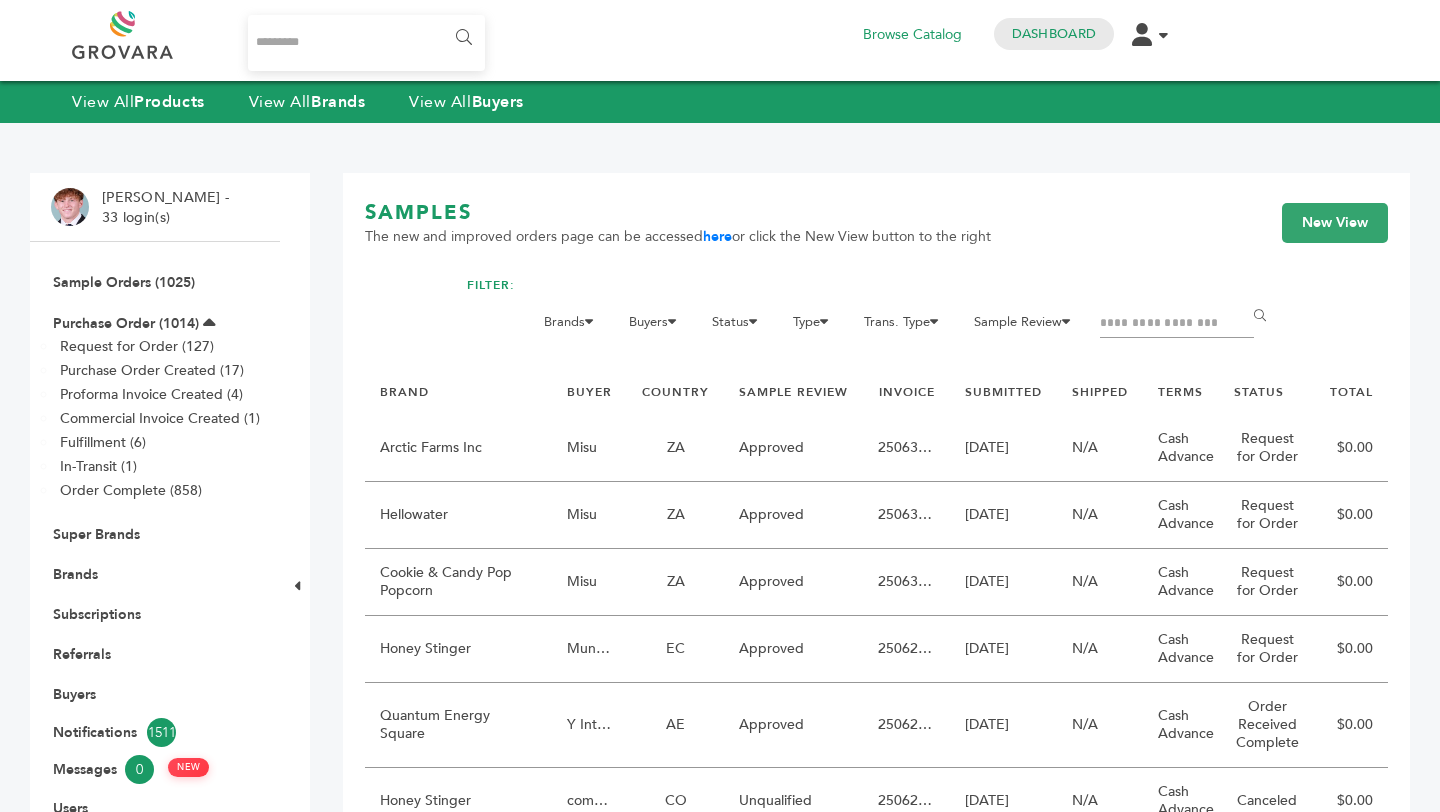 scroll, scrollTop: 0, scrollLeft: 0, axis: both 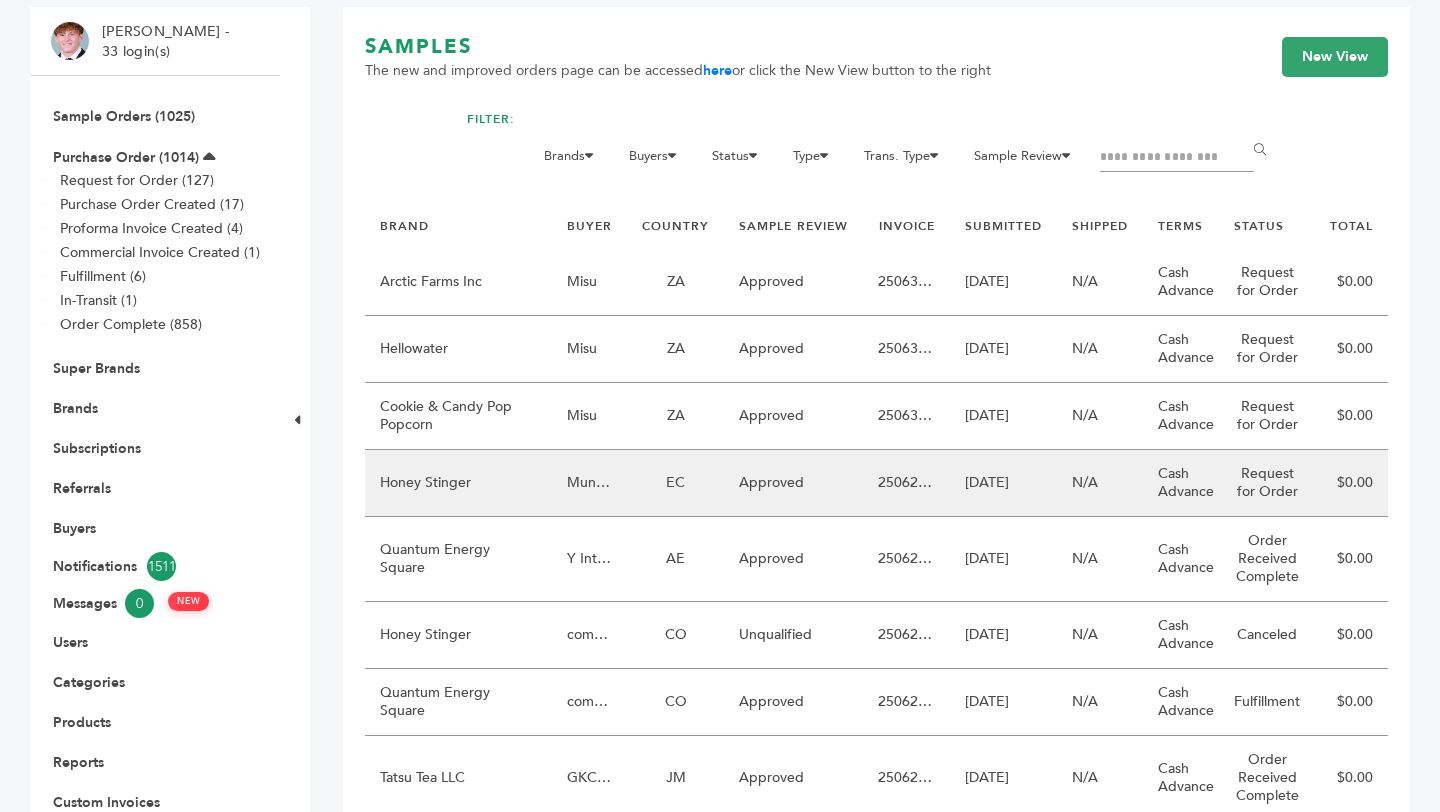 click on "Approved" at bounding box center [793, 483] 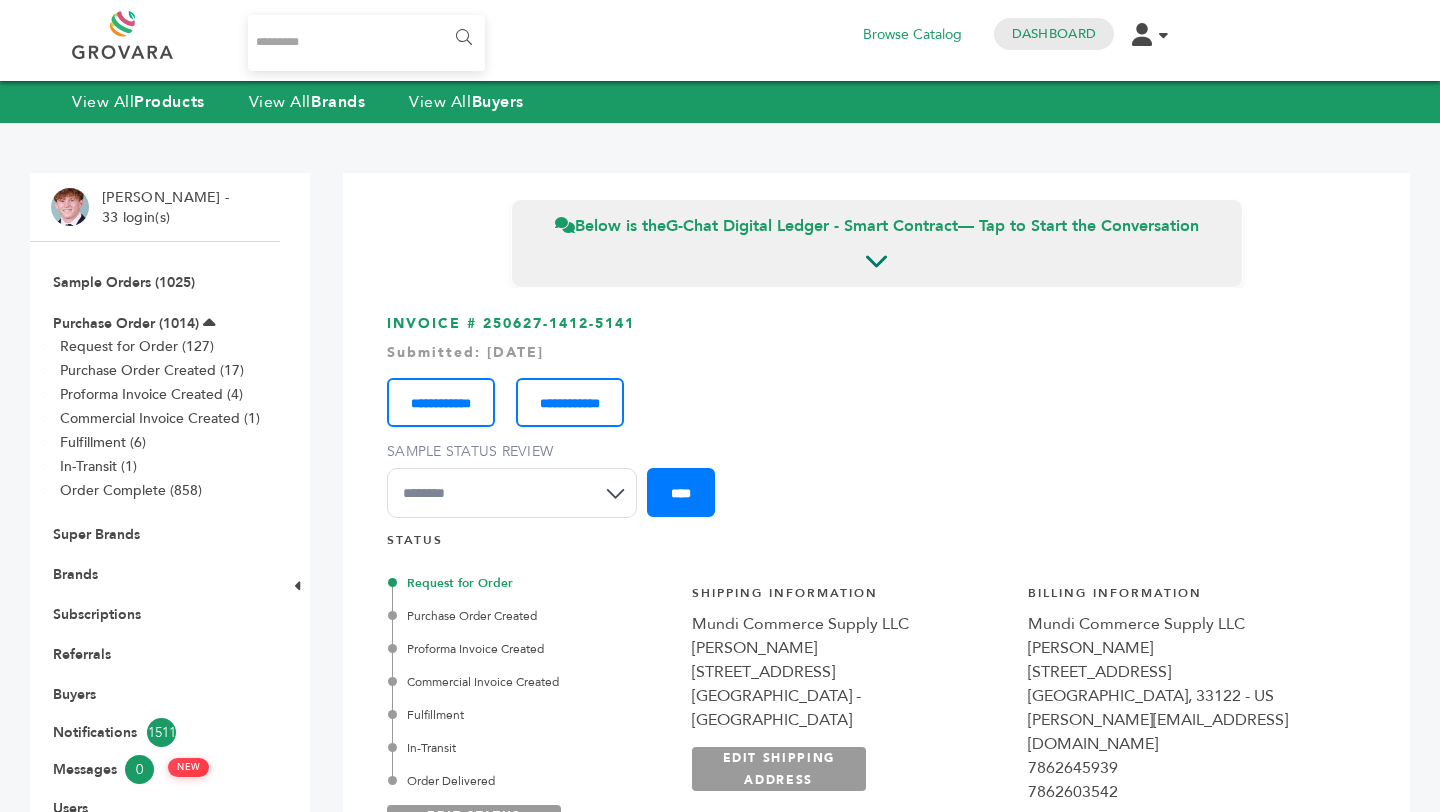 scroll, scrollTop: 0, scrollLeft: 0, axis: both 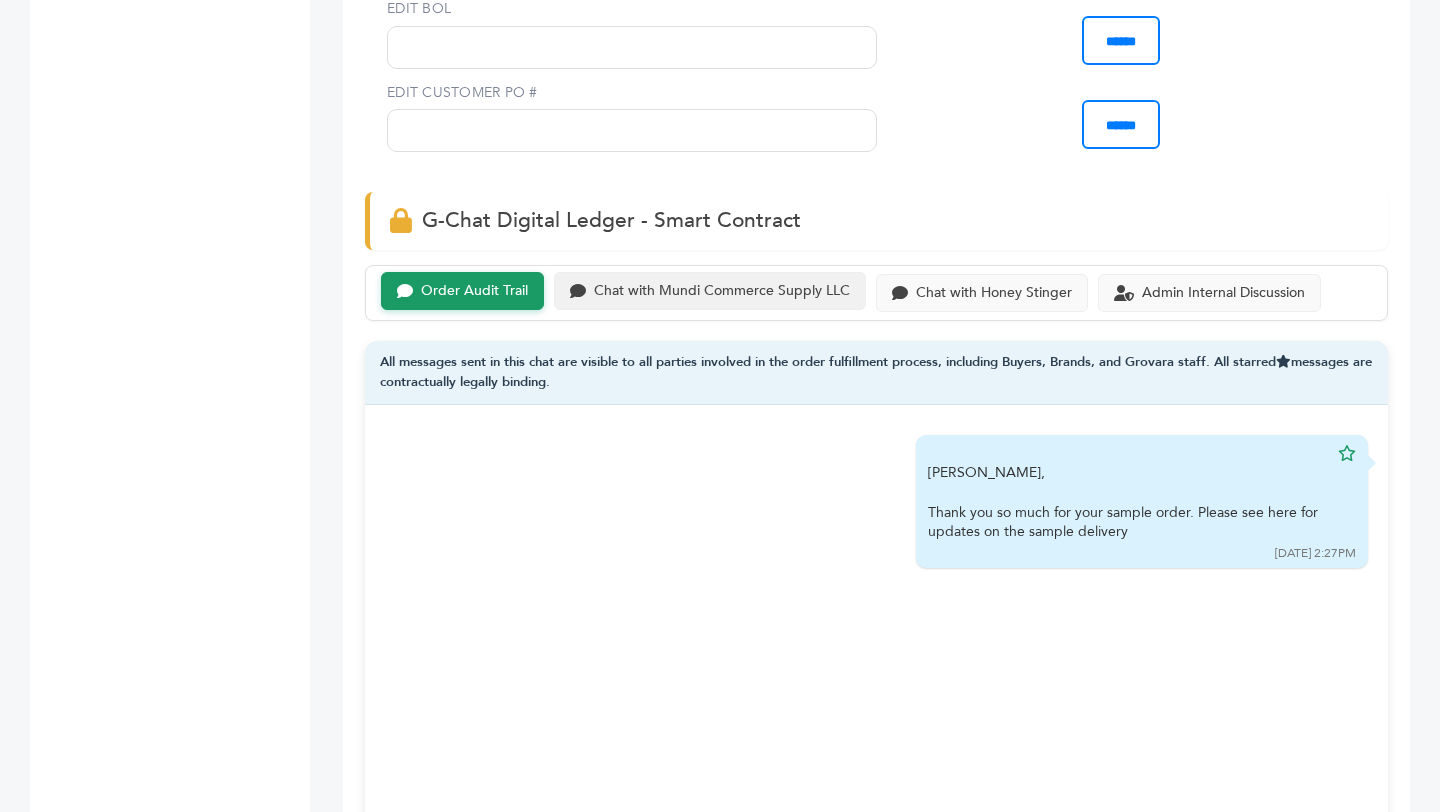click on "Chat with Mundi Commerce Supply LLC" at bounding box center (710, 291) 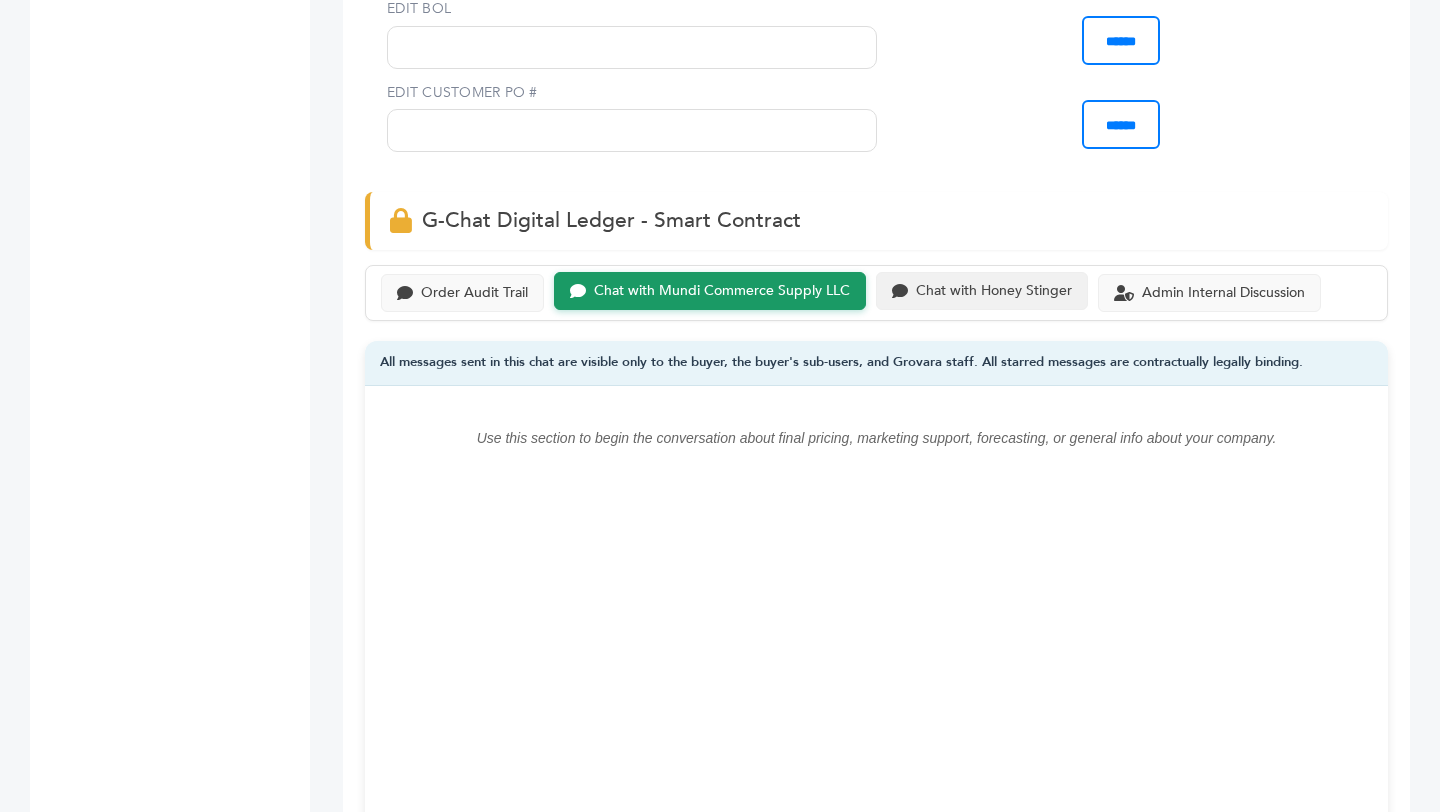 click on "Chat with Honey Stinger" at bounding box center [994, 291] 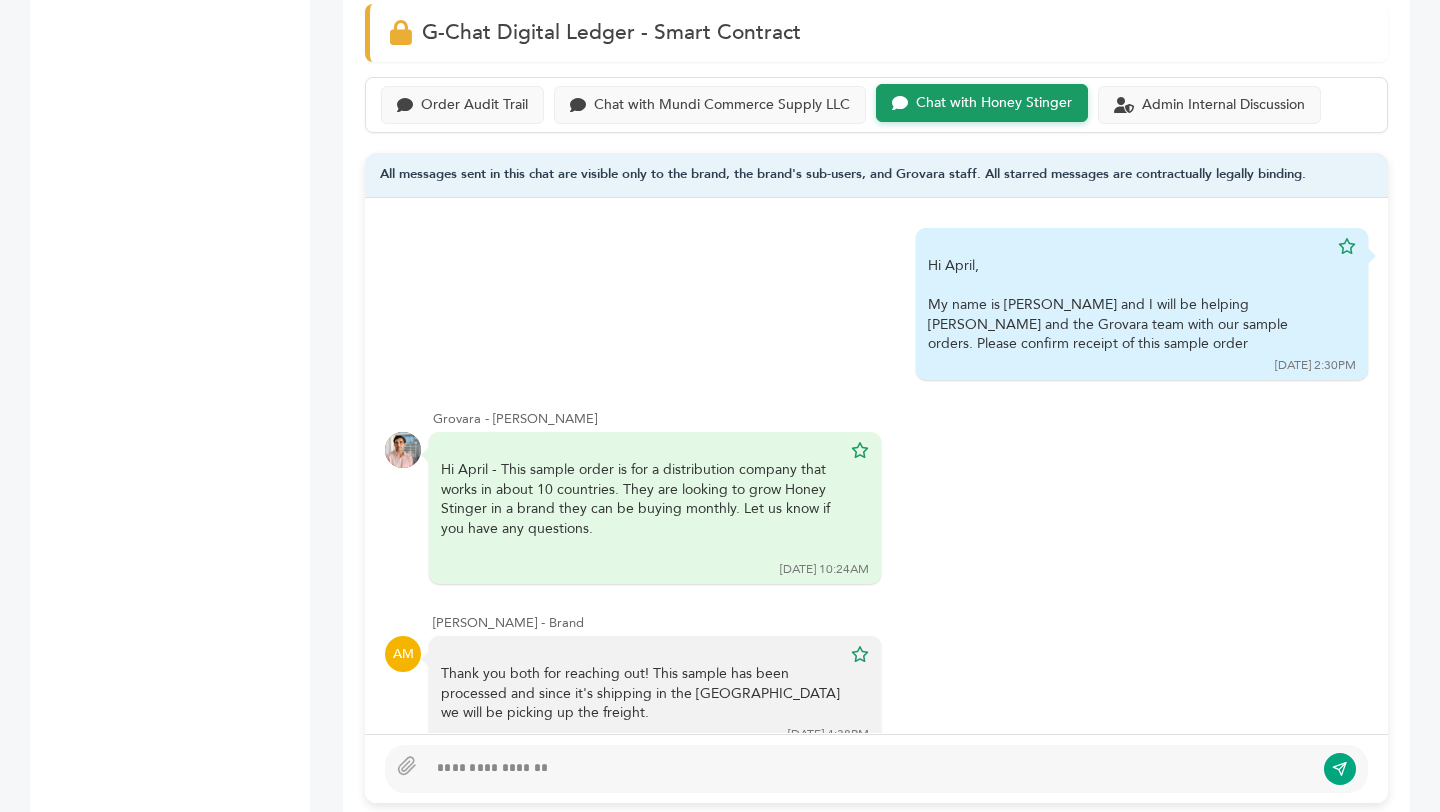 scroll, scrollTop: 1388, scrollLeft: 0, axis: vertical 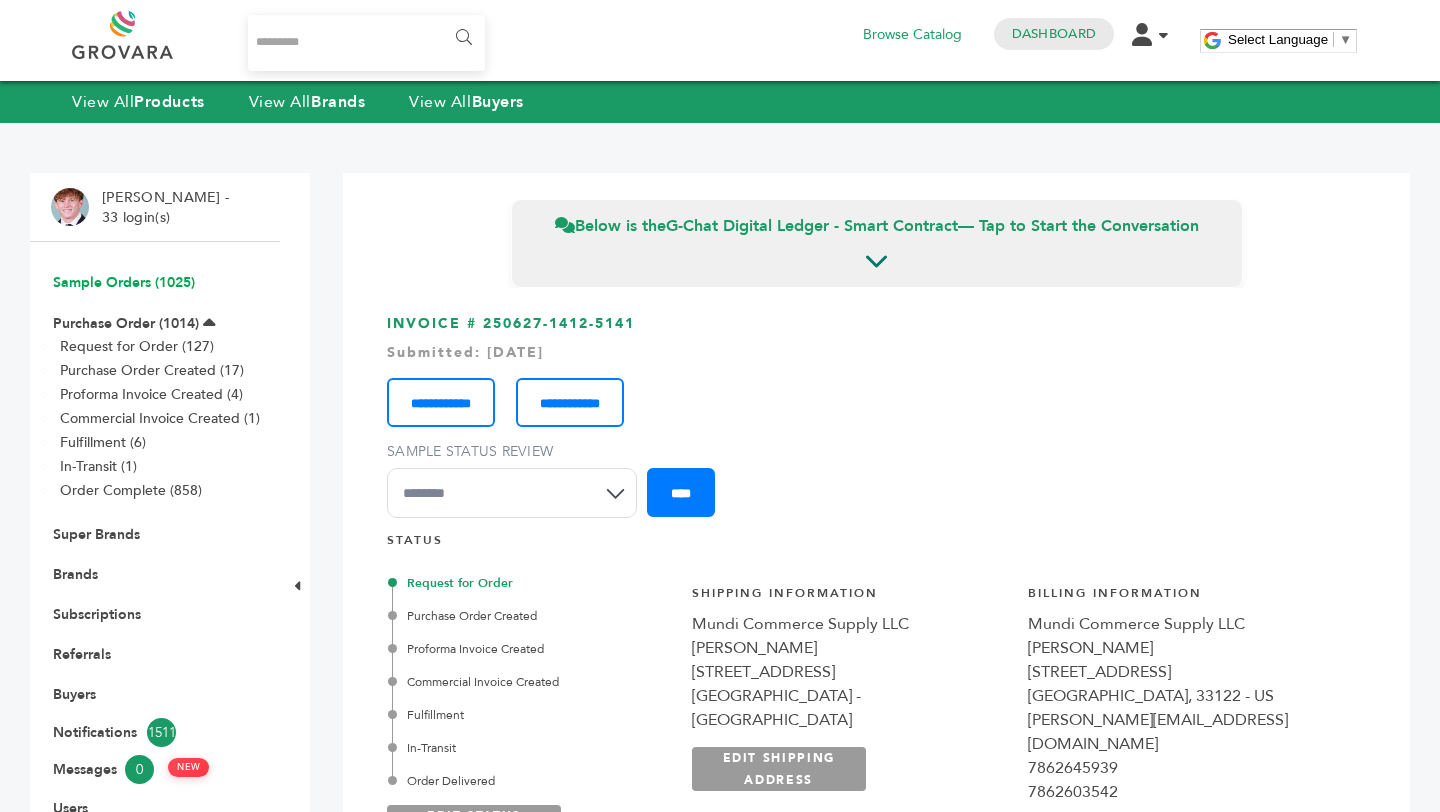 click on "Sample Orders (1025)" at bounding box center (124, 282) 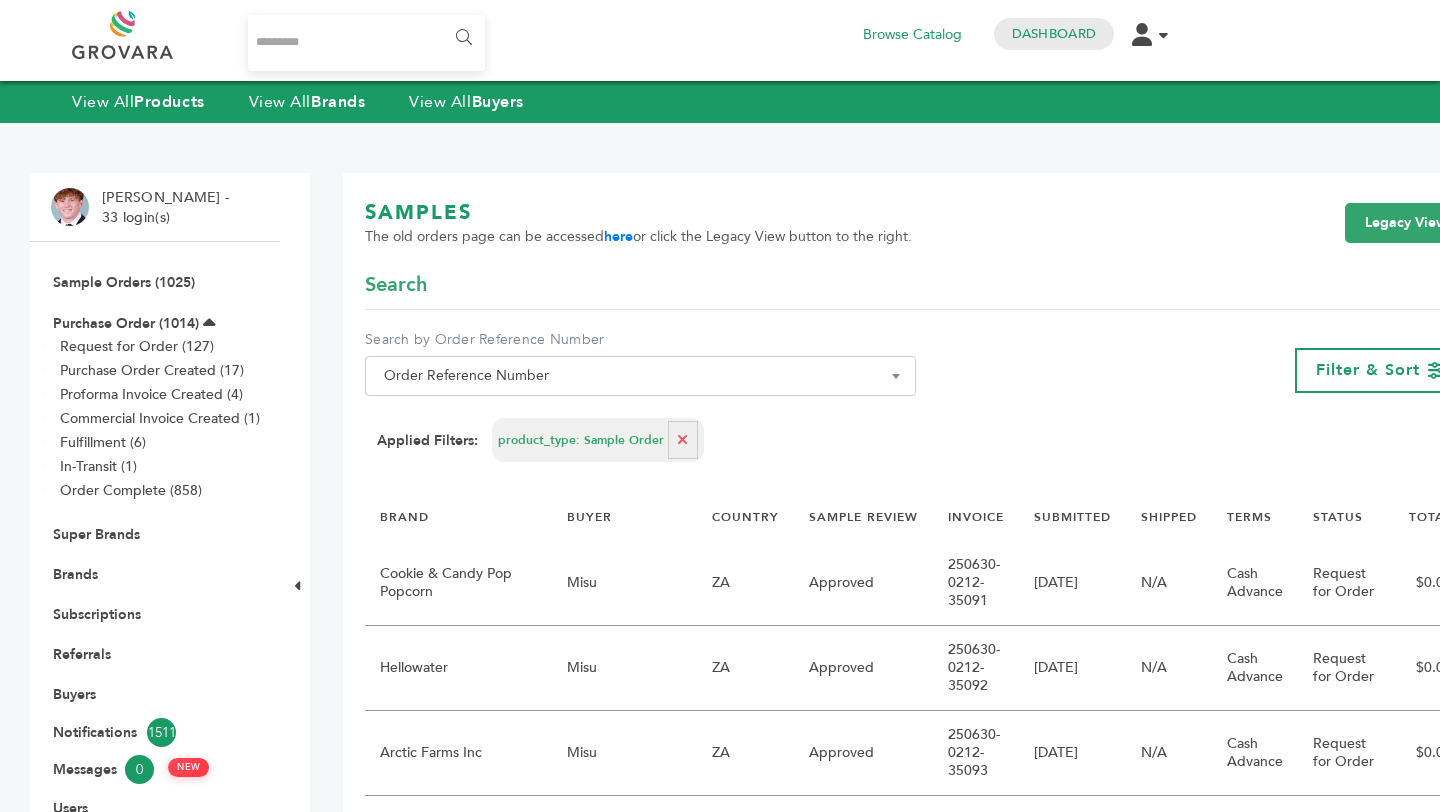 scroll, scrollTop: 0, scrollLeft: 0, axis: both 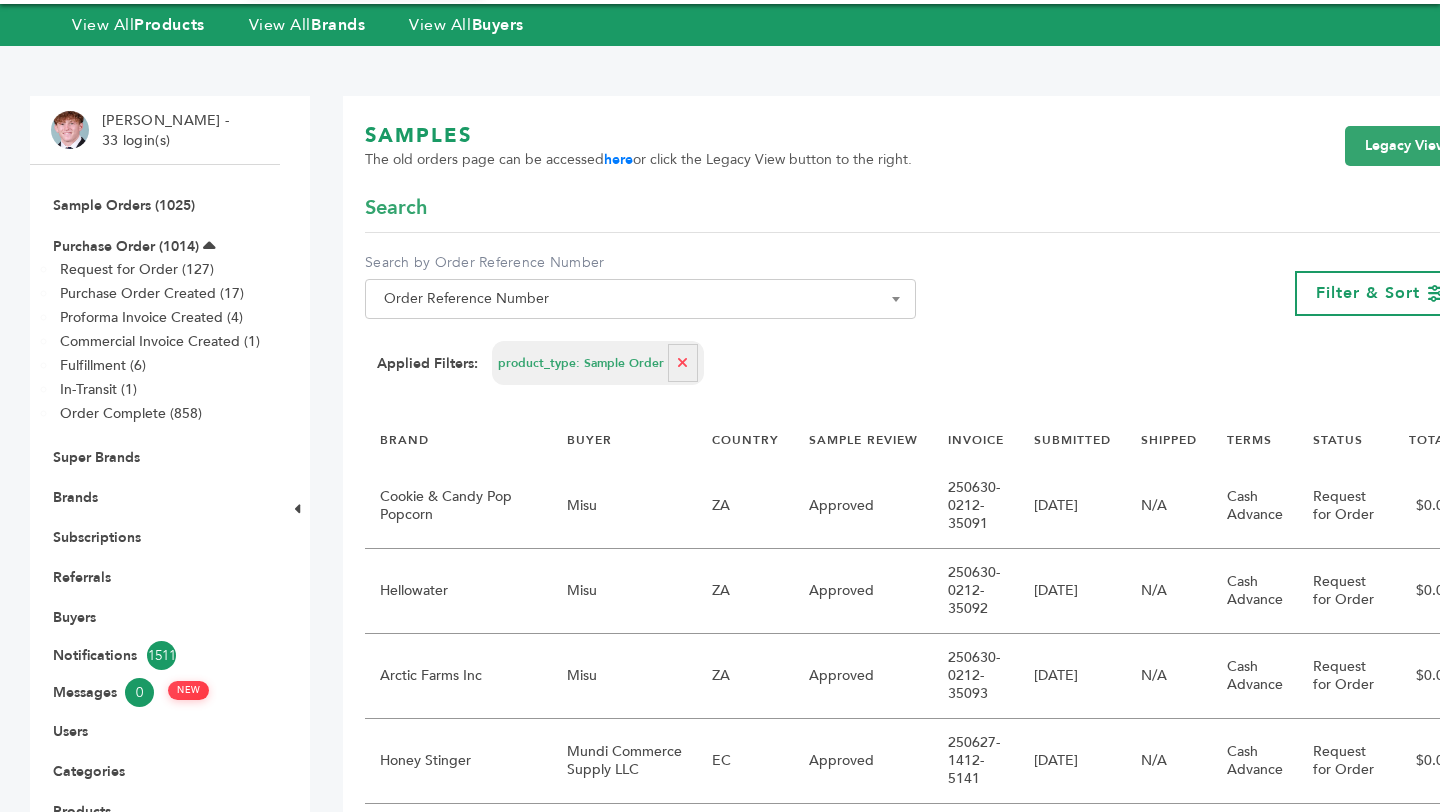 click on "Order Reference Number" at bounding box center (640, 299) 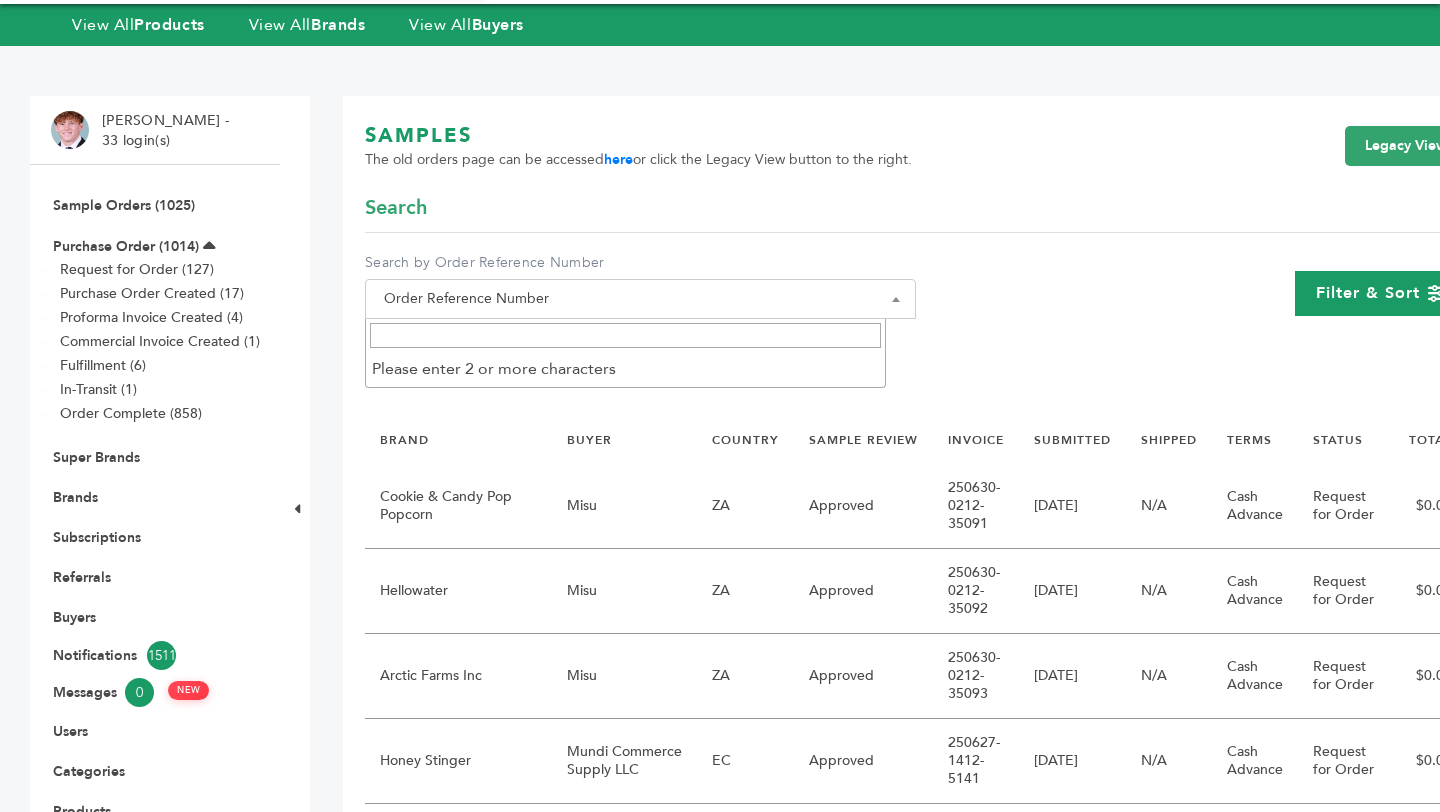 click on "Filter & Sort" at bounding box center [1368, 293] 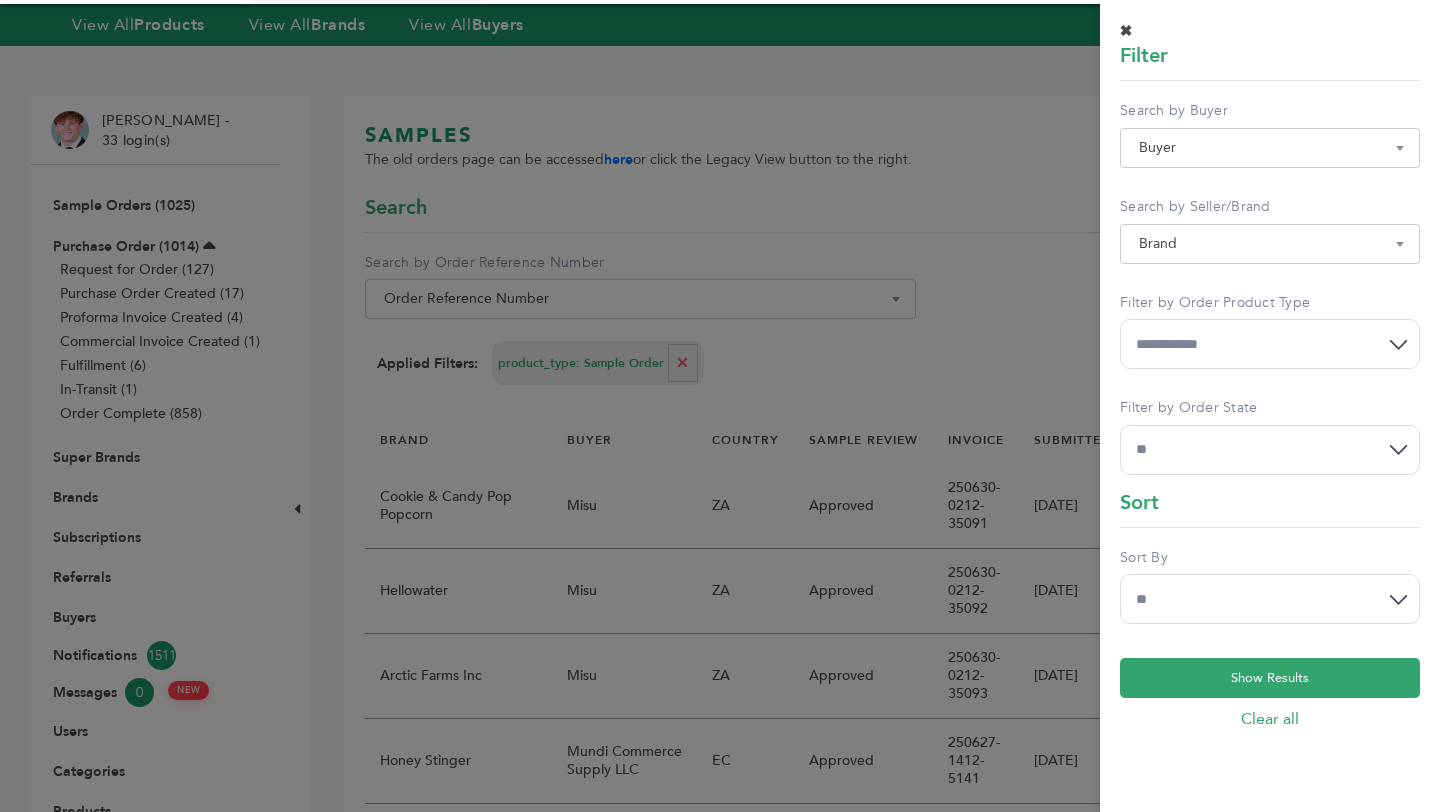click on "**********" at bounding box center (1270, 599) 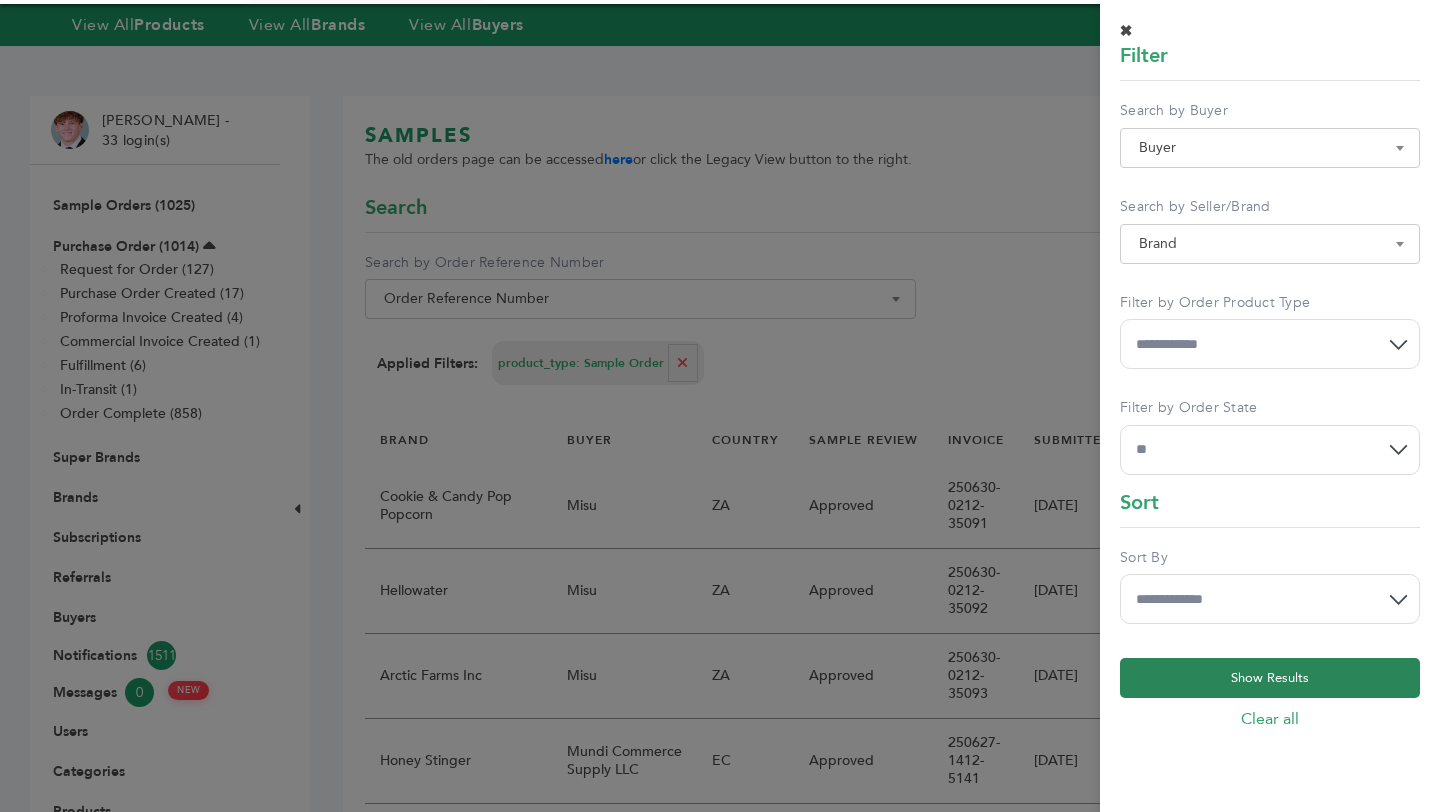 click on "Show Results" at bounding box center (1270, 678) 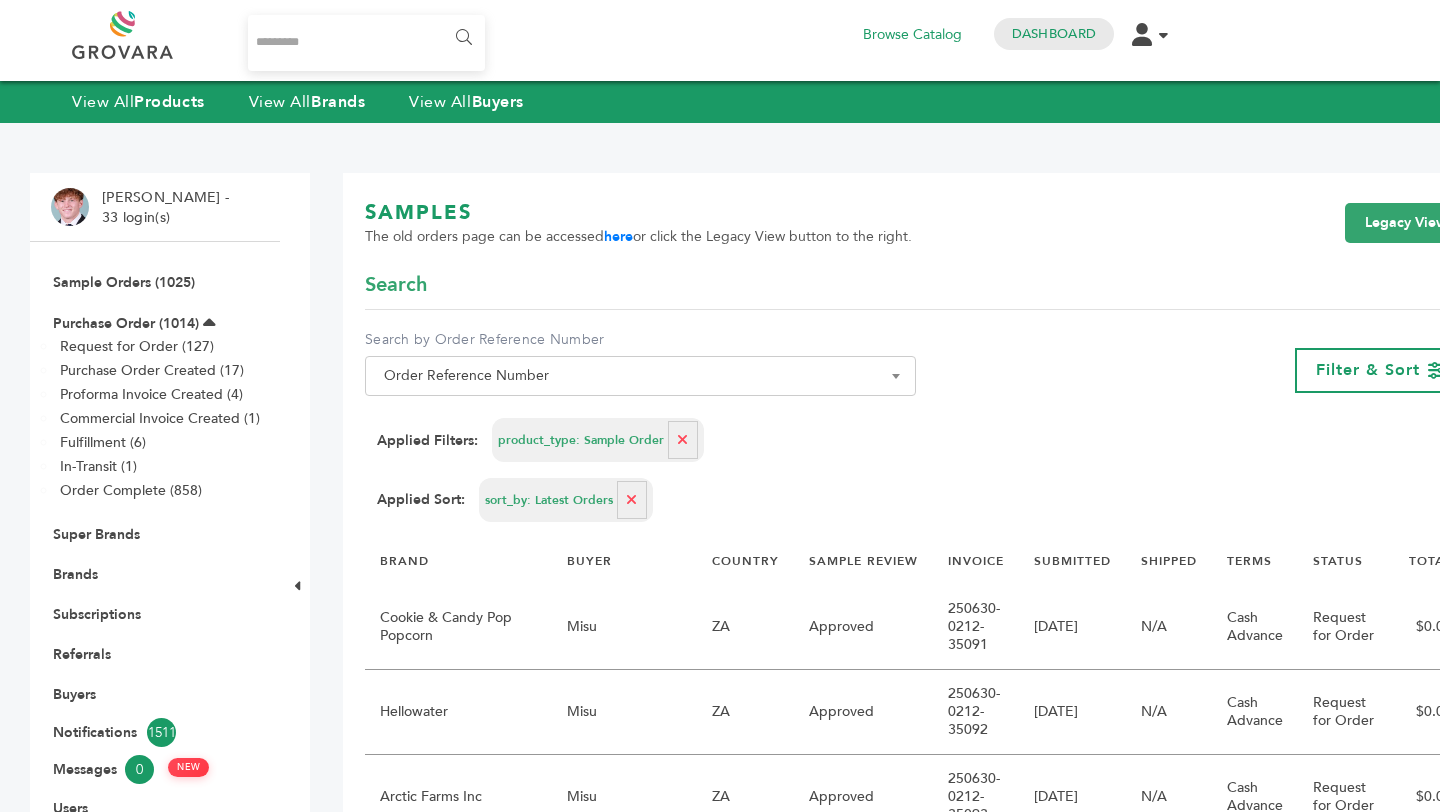scroll, scrollTop: 0, scrollLeft: 0, axis: both 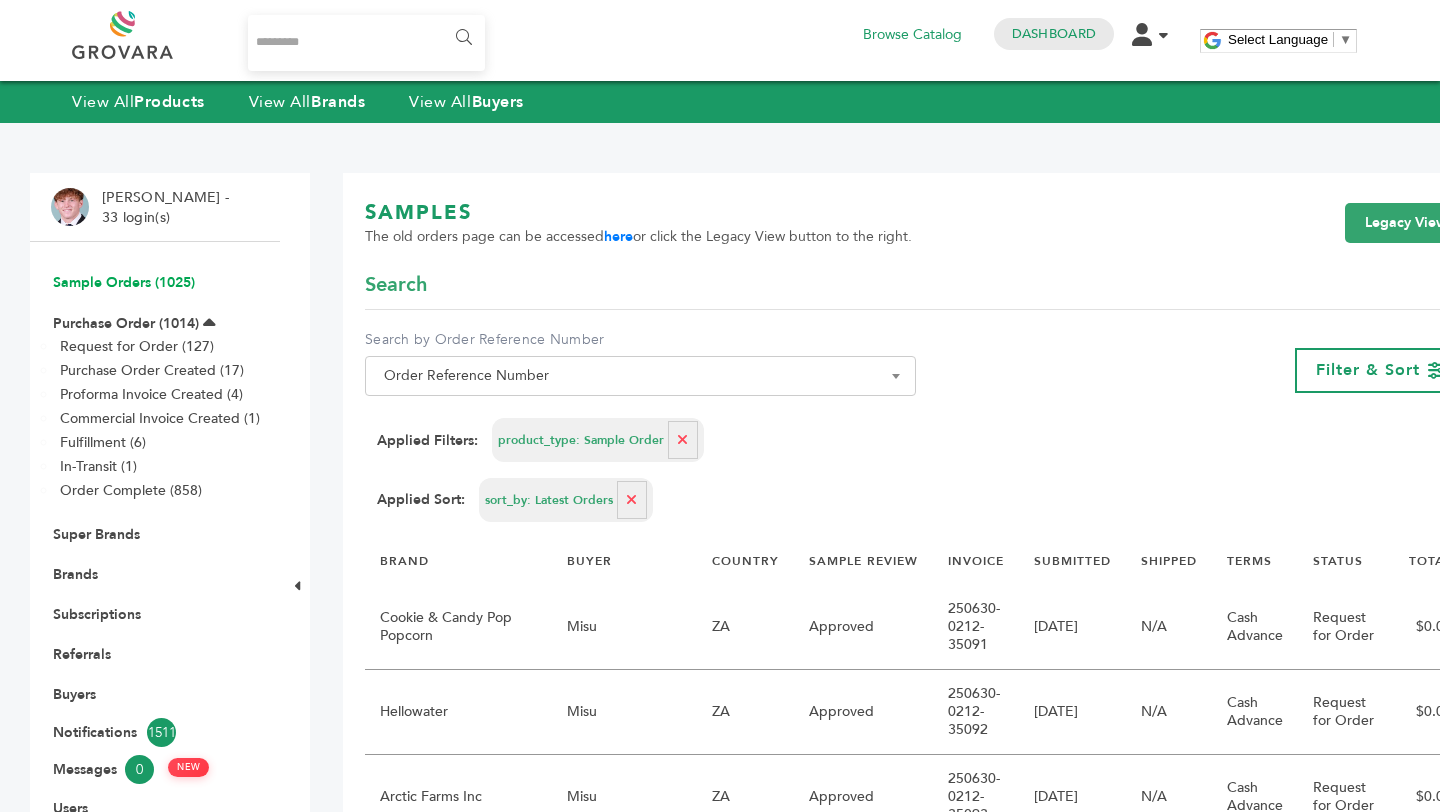 click on "Sample Orders (1025)" at bounding box center (124, 282) 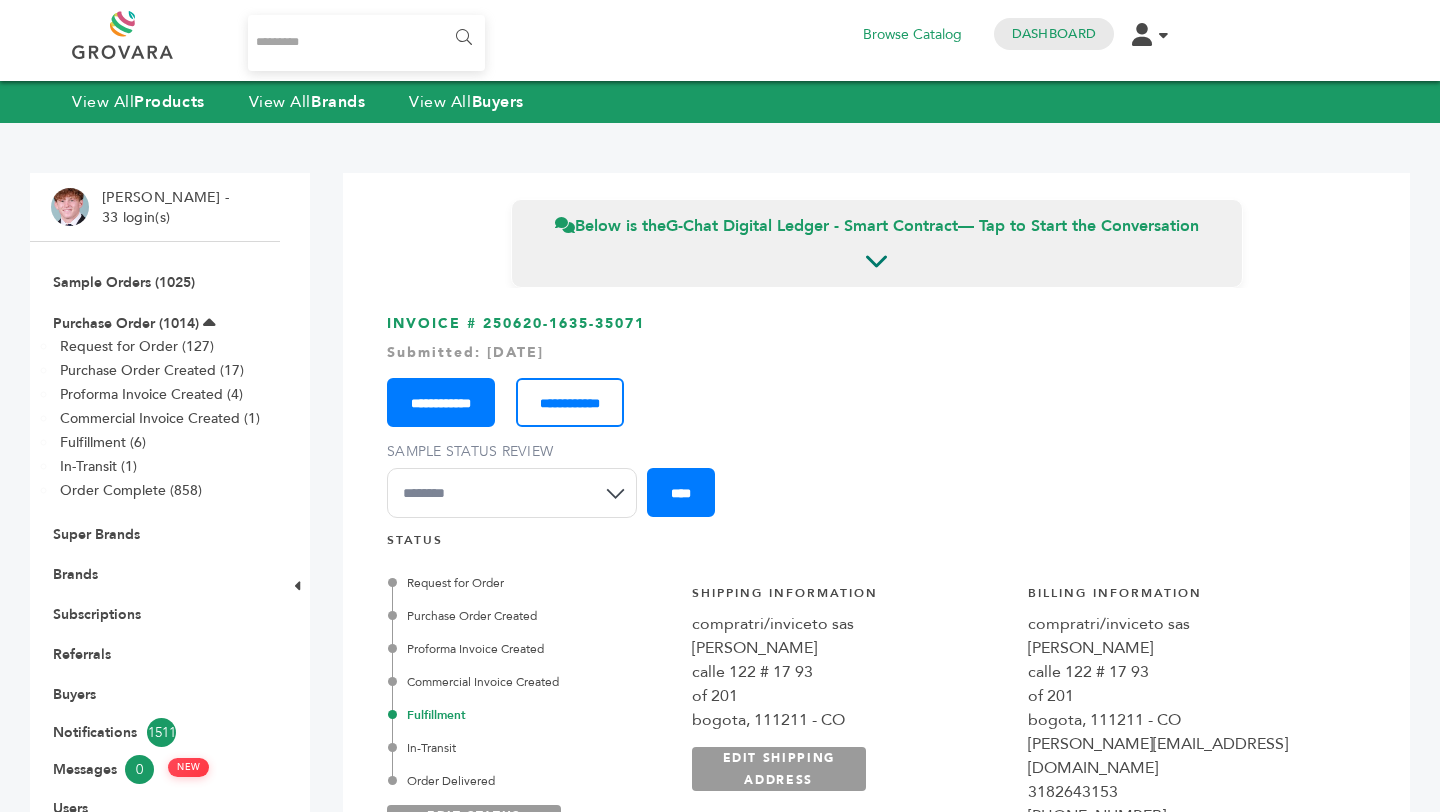 scroll, scrollTop: 0, scrollLeft: 0, axis: both 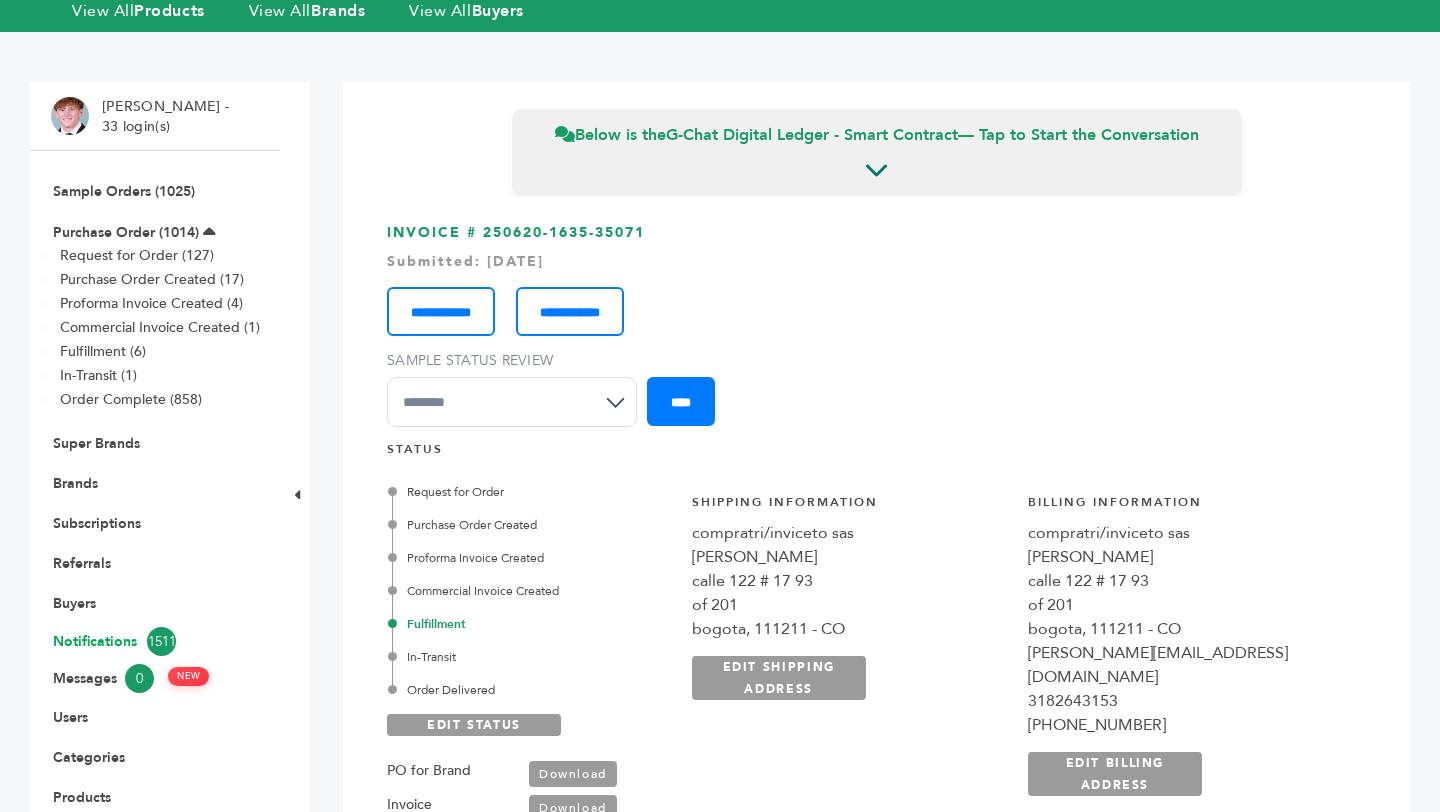 click on "Notifications
1511" at bounding box center (155, 641) 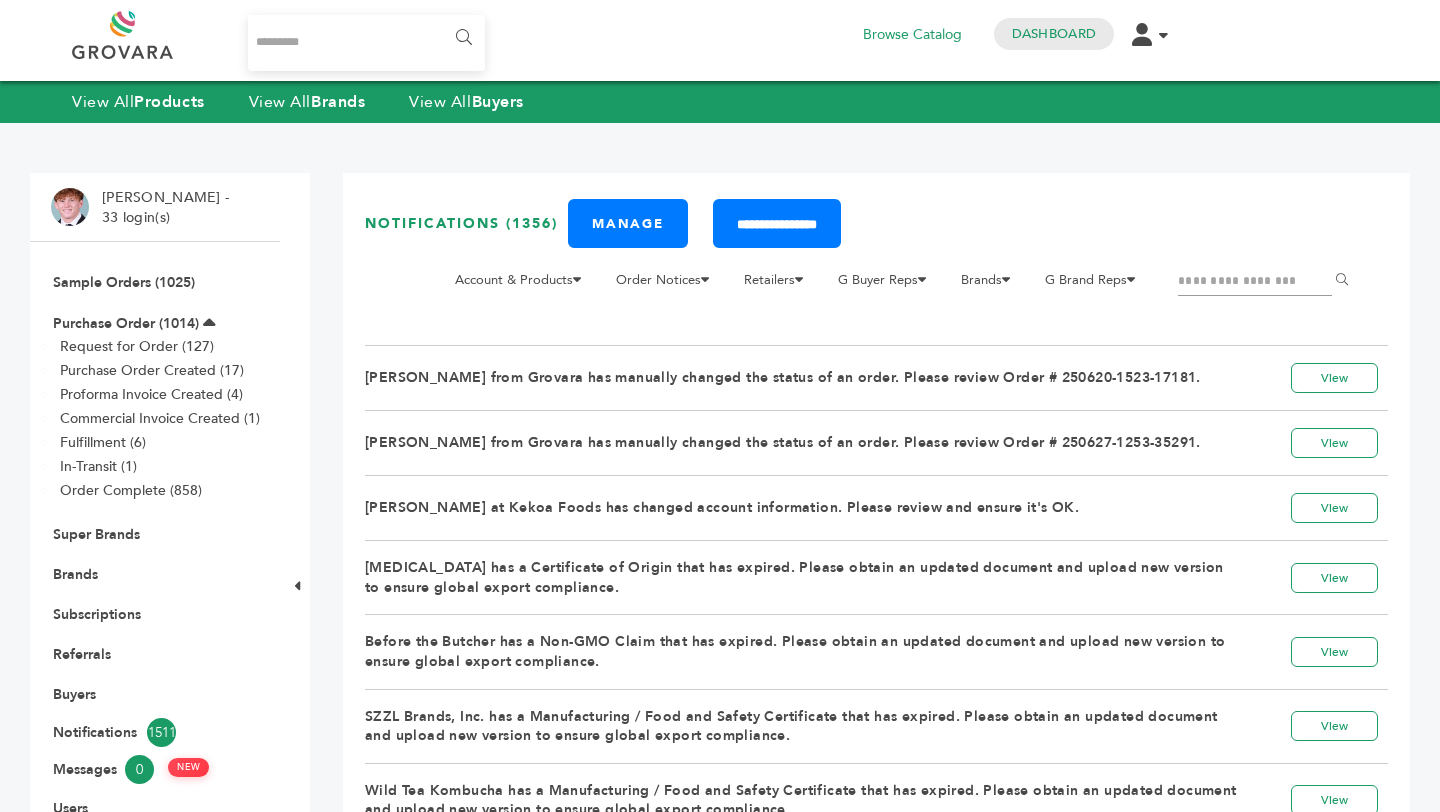 scroll, scrollTop: 0, scrollLeft: 0, axis: both 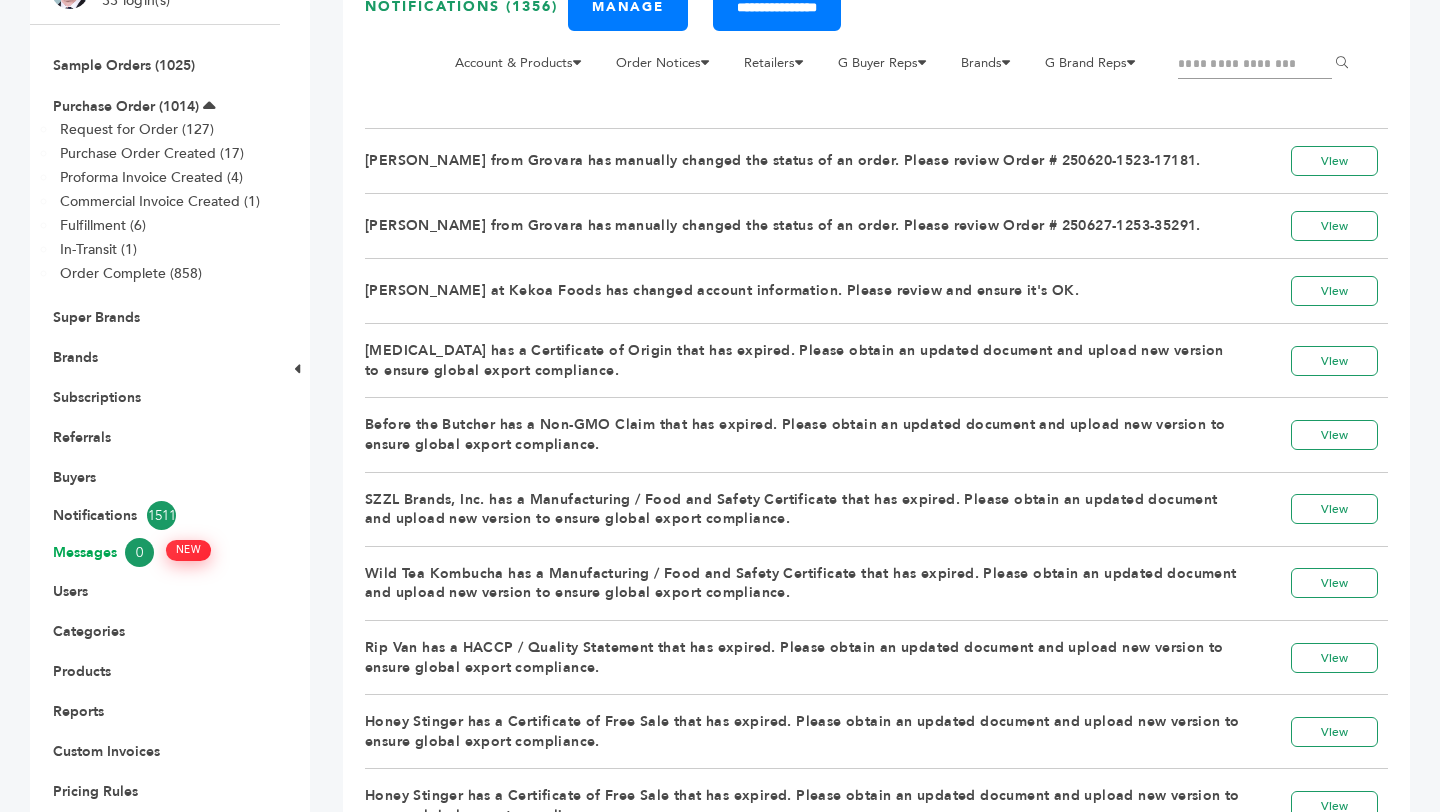 click on "Messages
0
NEW" at bounding box center [155, 552] 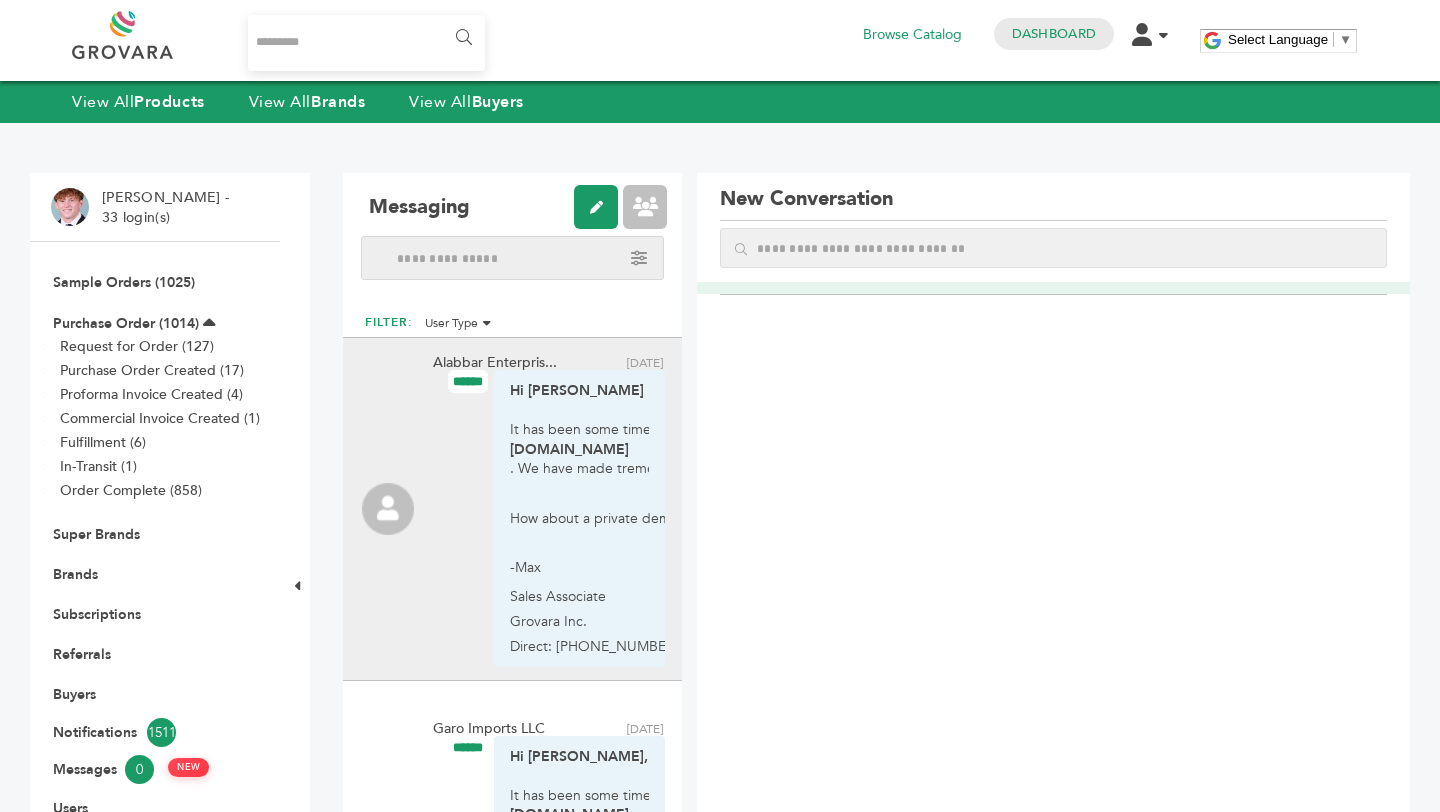 scroll, scrollTop: 0, scrollLeft: 0, axis: both 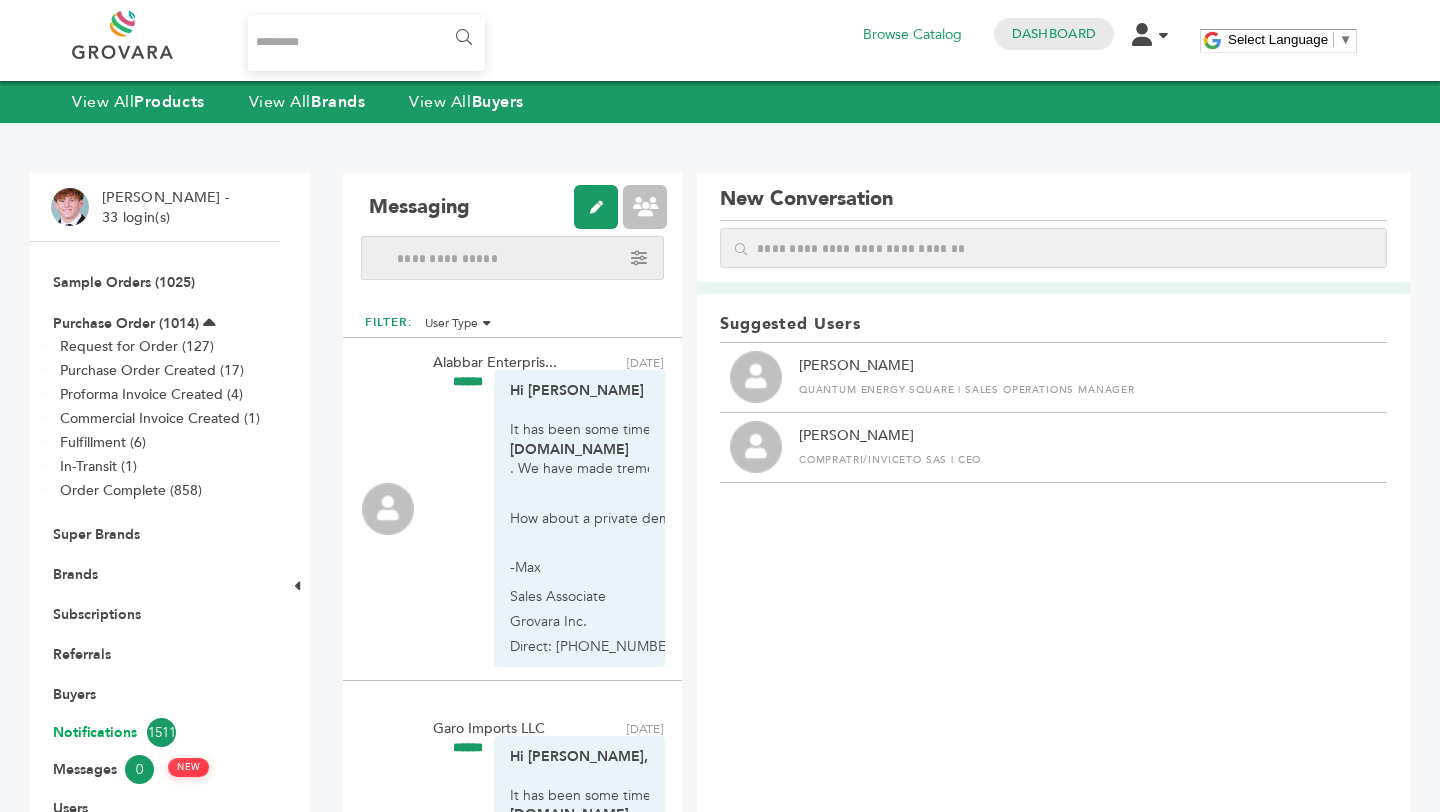 click on "Notifications
1511" at bounding box center [155, 732] 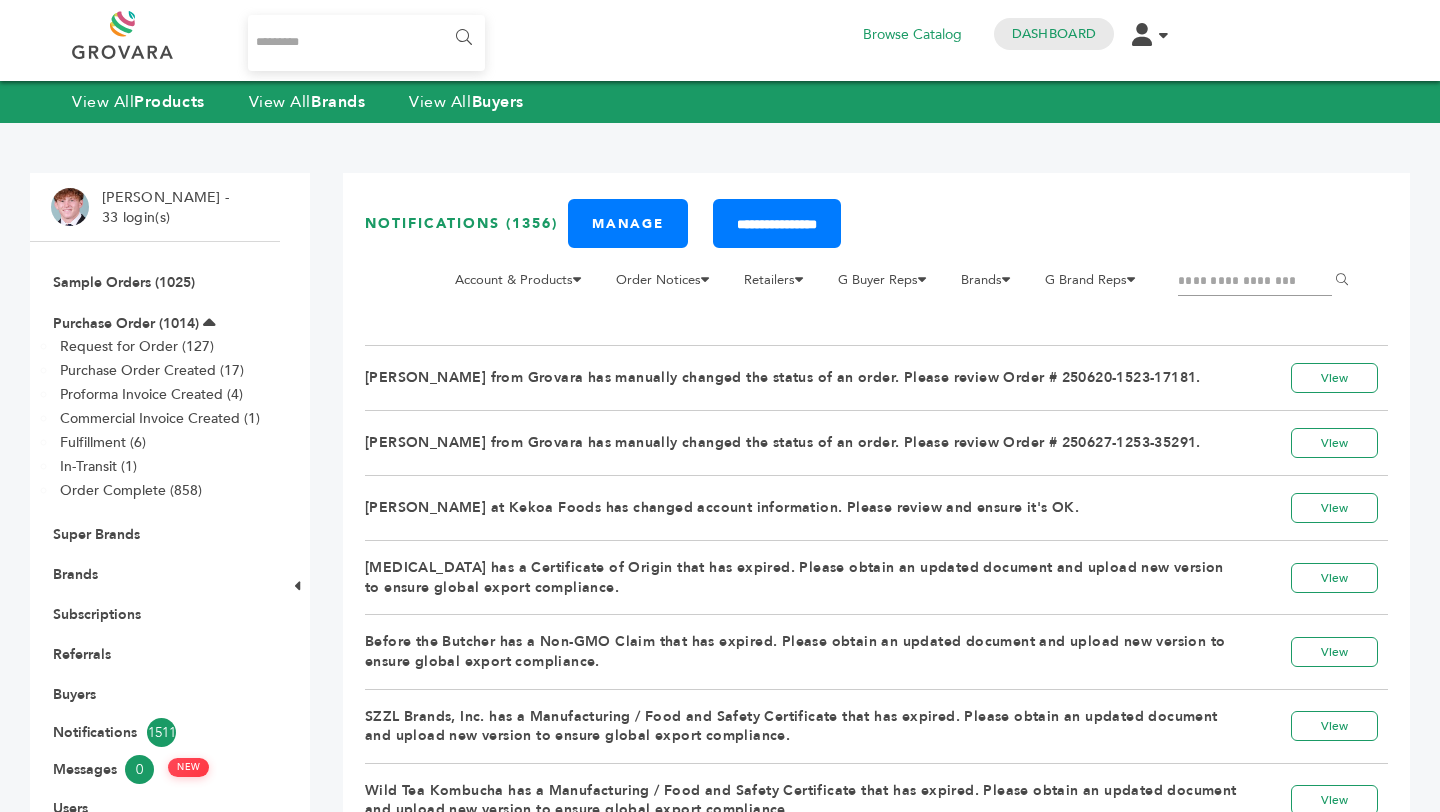 scroll, scrollTop: 0, scrollLeft: 0, axis: both 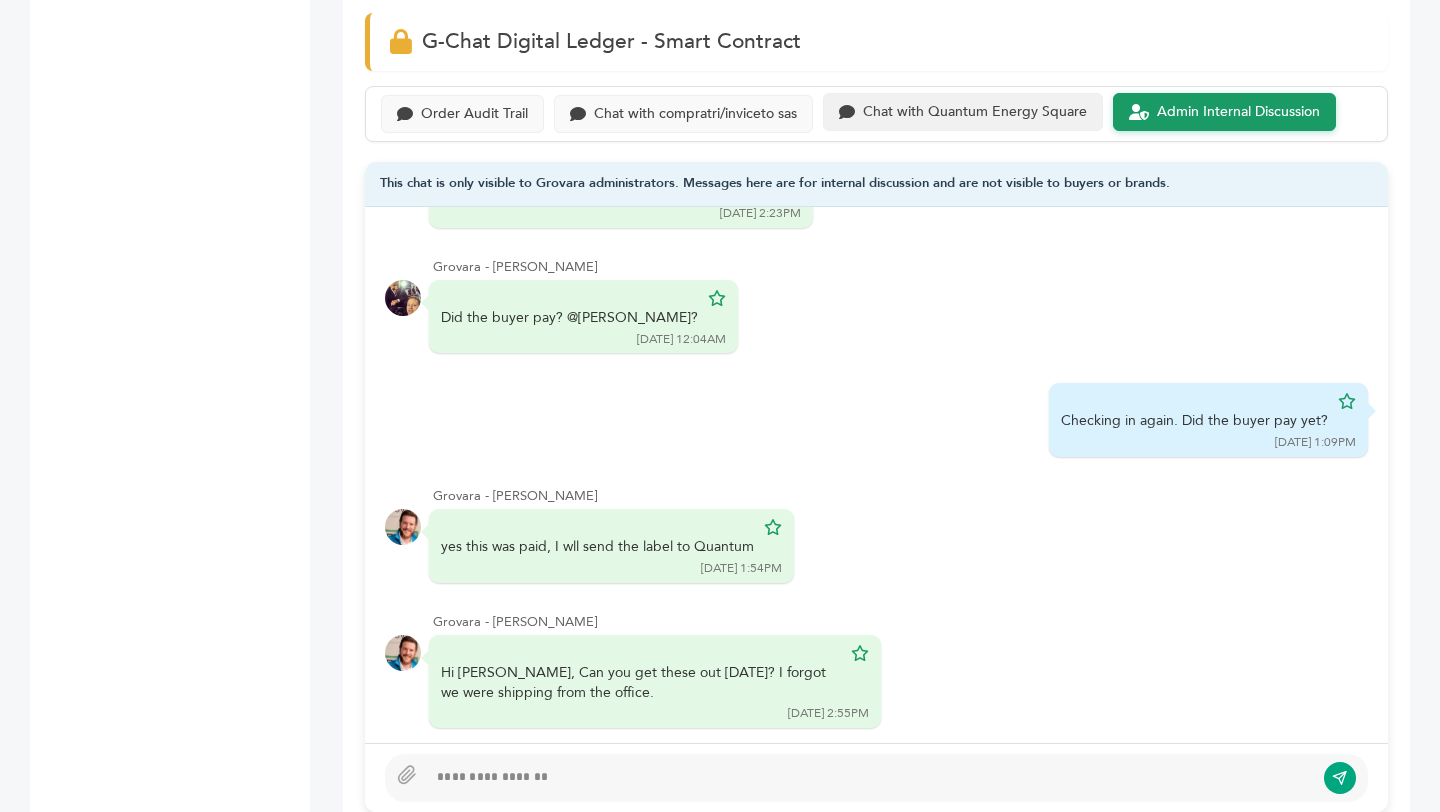 click on "Chat with Quantum Energy Square" at bounding box center (975, 112) 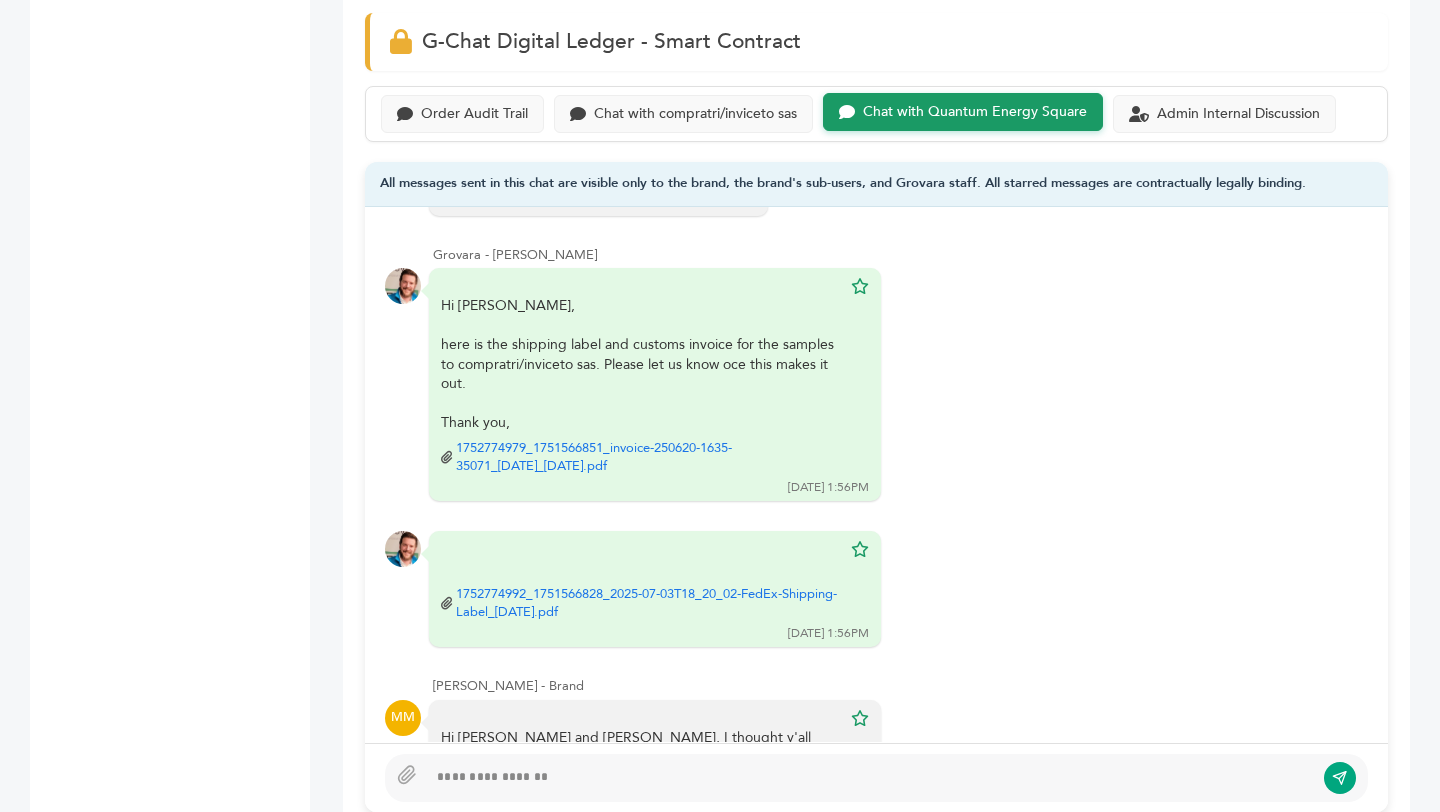 scroll, scrollTop: 1469, scrollLeft: 0, axis: vertical 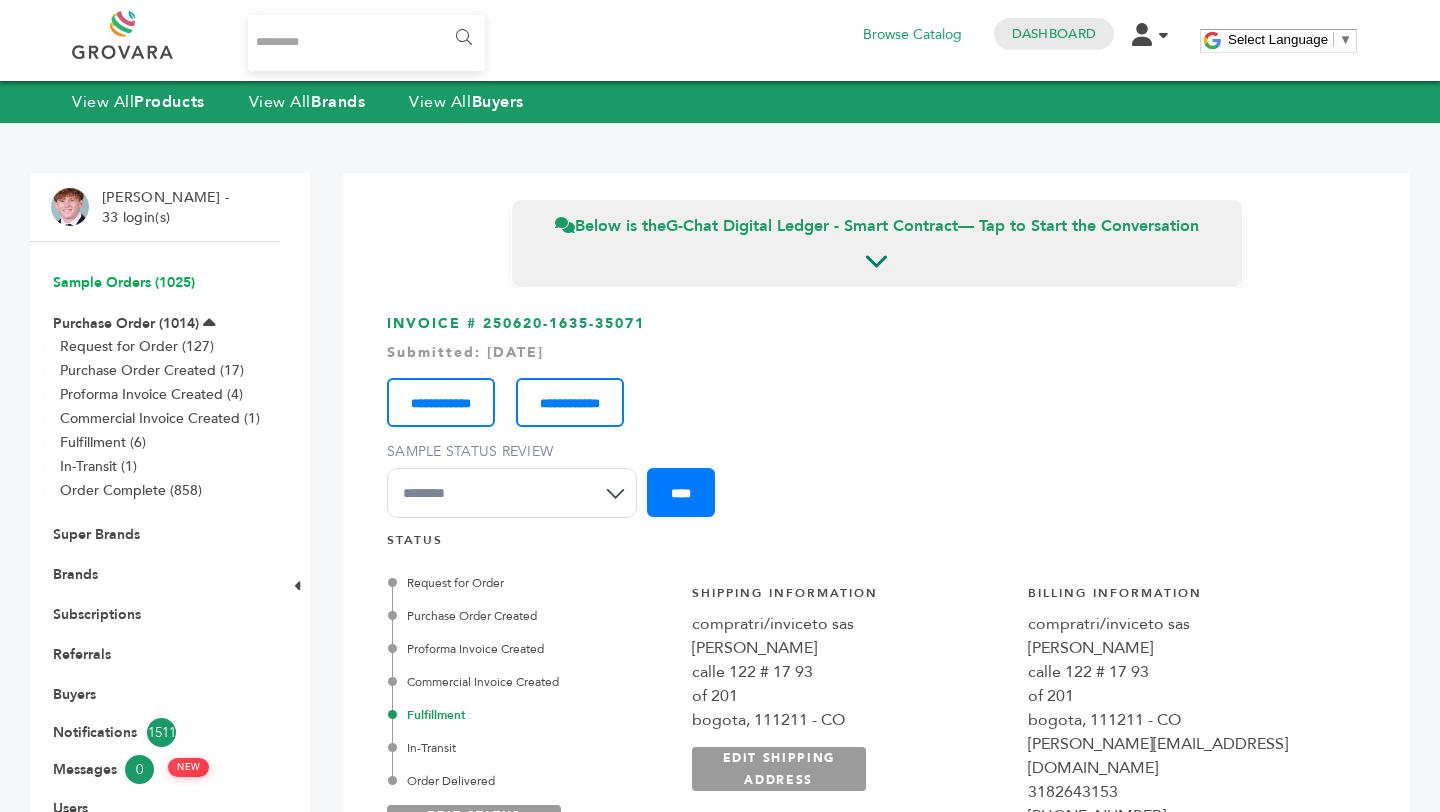 click on "Sample Orders (1025)" at bounding box center (124, 282) 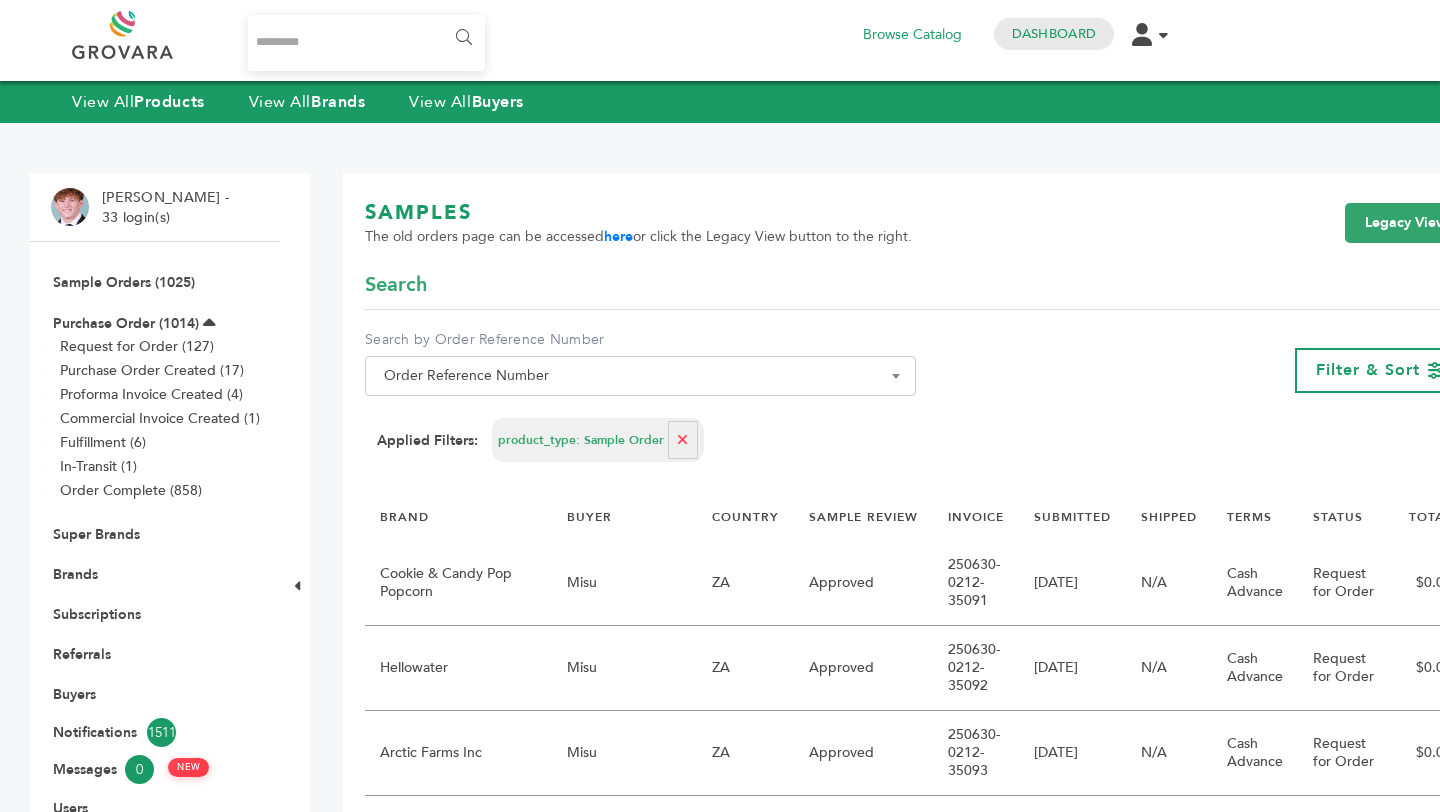 scroll, scrollTop: 0, scrollLeft: 0, axis: both 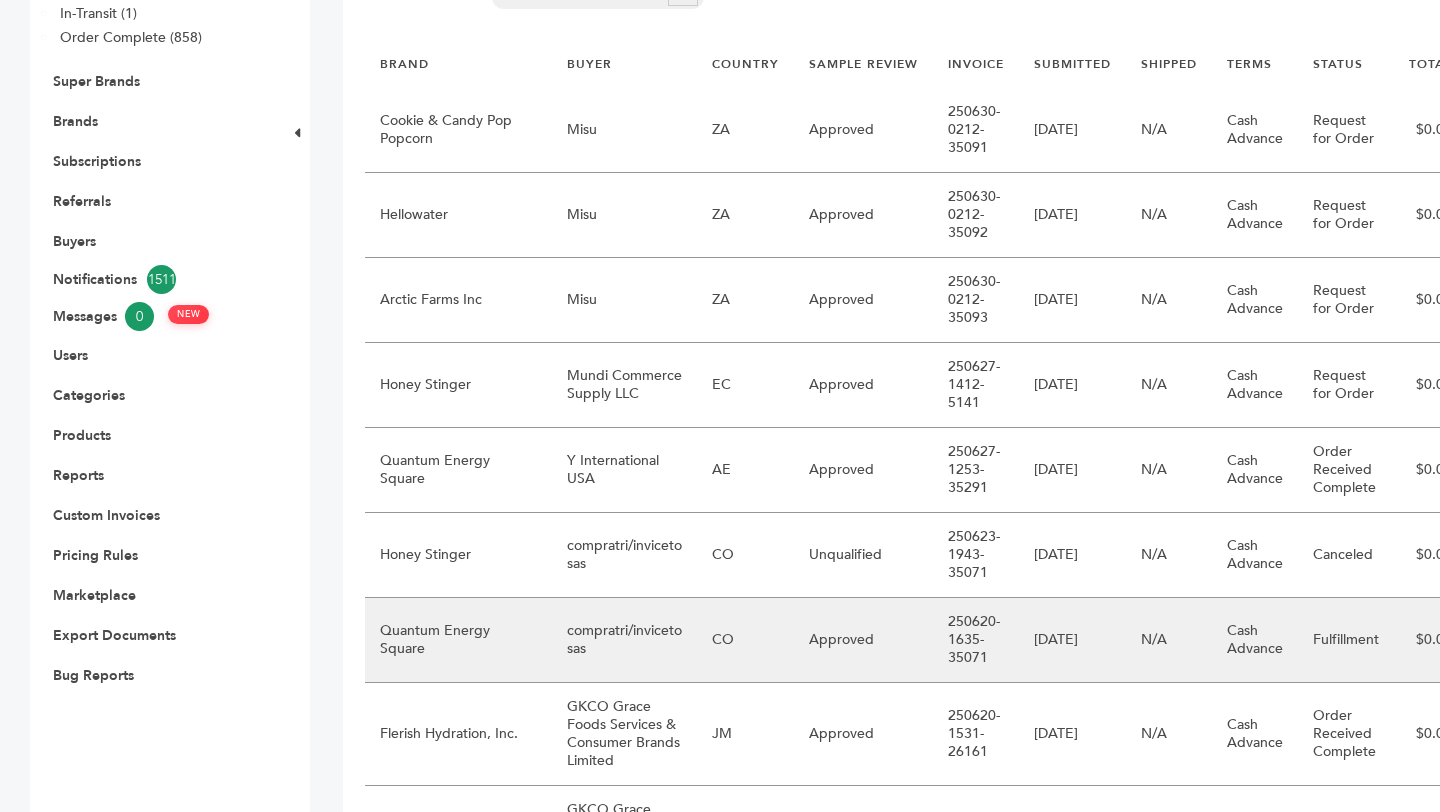 click on "compratri/inviceto sas" at bounding box center [624, 640] 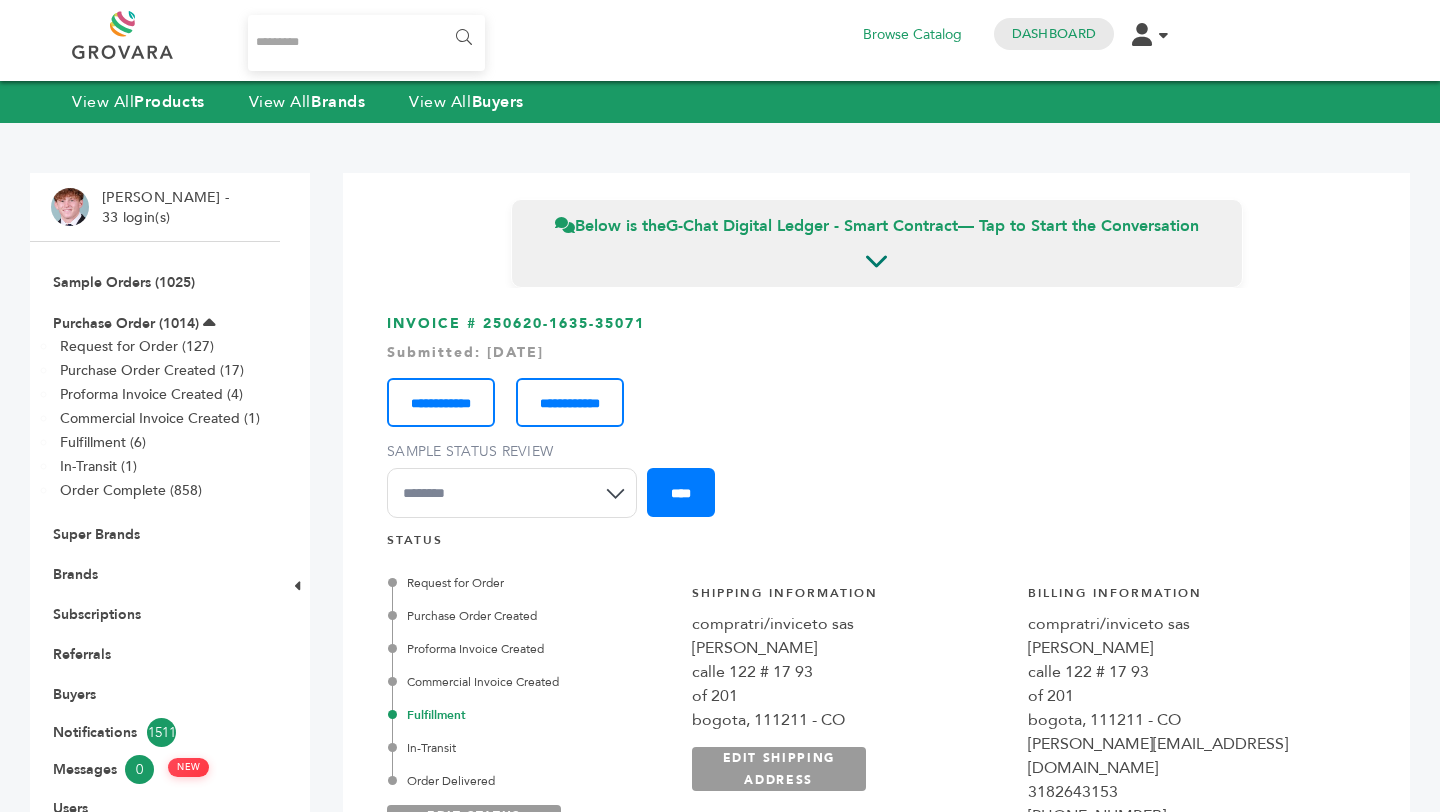 scroll, scrollTop: 0, scrollLeft: 0, axis: both 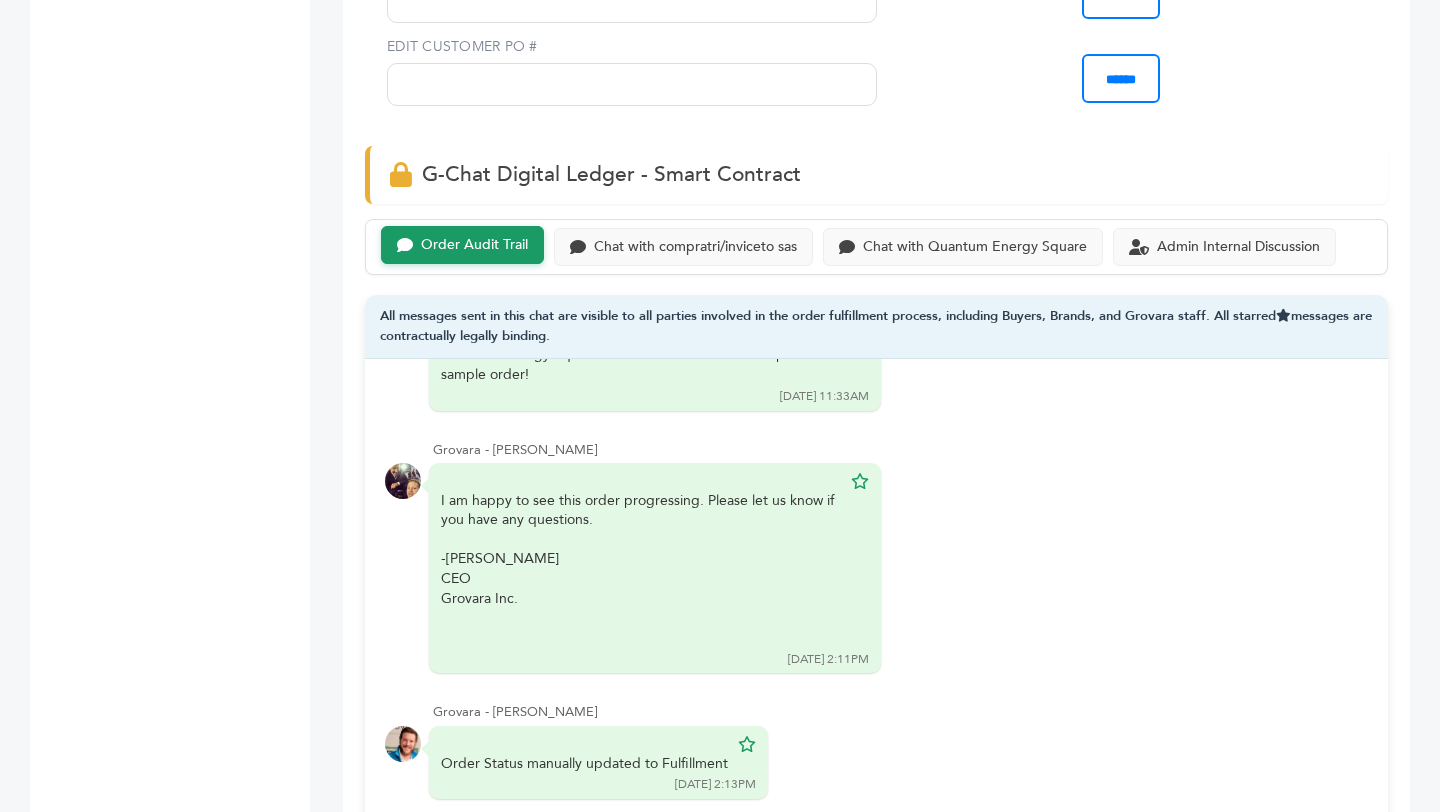 click on "Order Audit Trail
Chat with compratri/inviceto sas
Chat with Quantum Energy Square
Admin Internal Discussion" at bounding box center (876, 247) 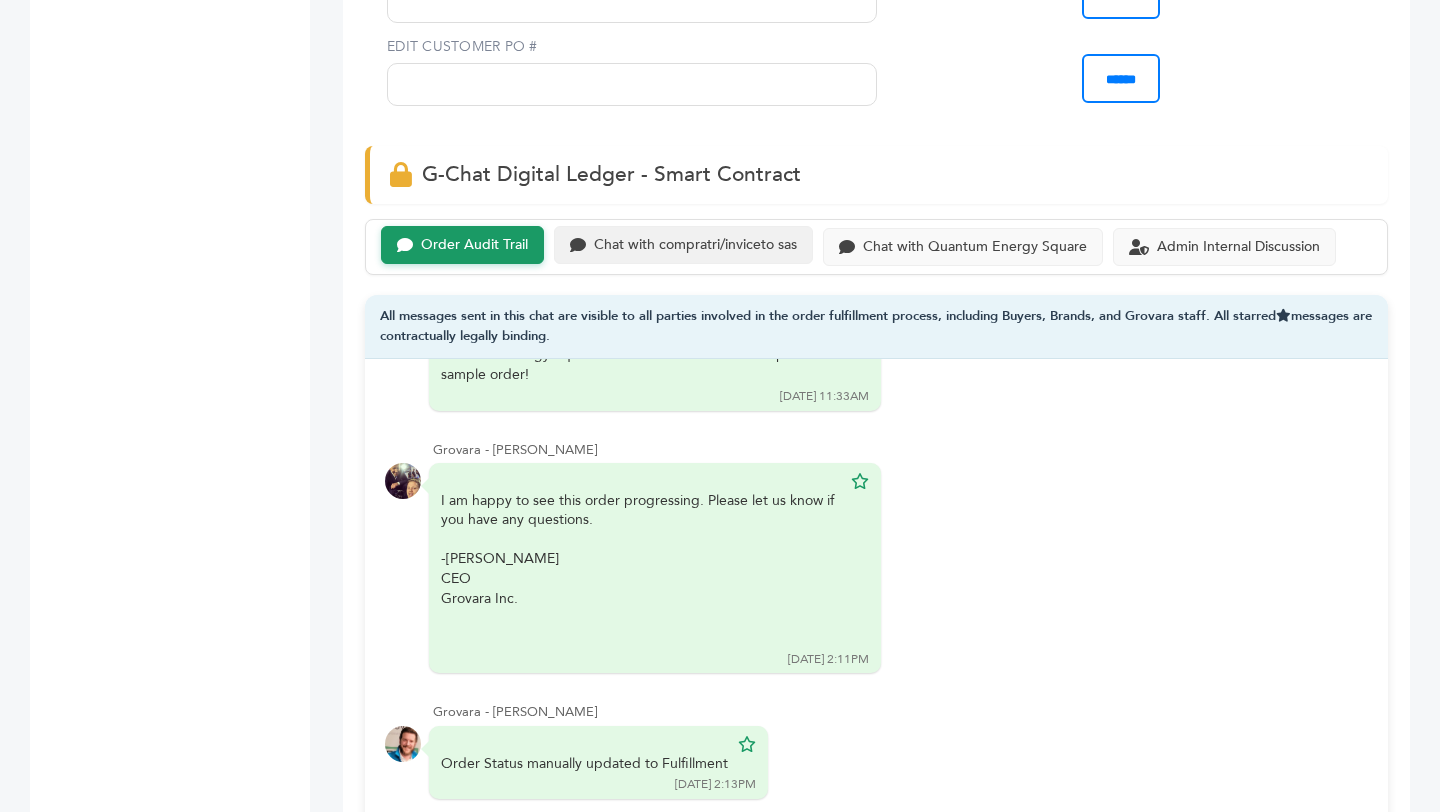 click on "Chat with compratri/inviceto sas" at bounding box center (683, 245) 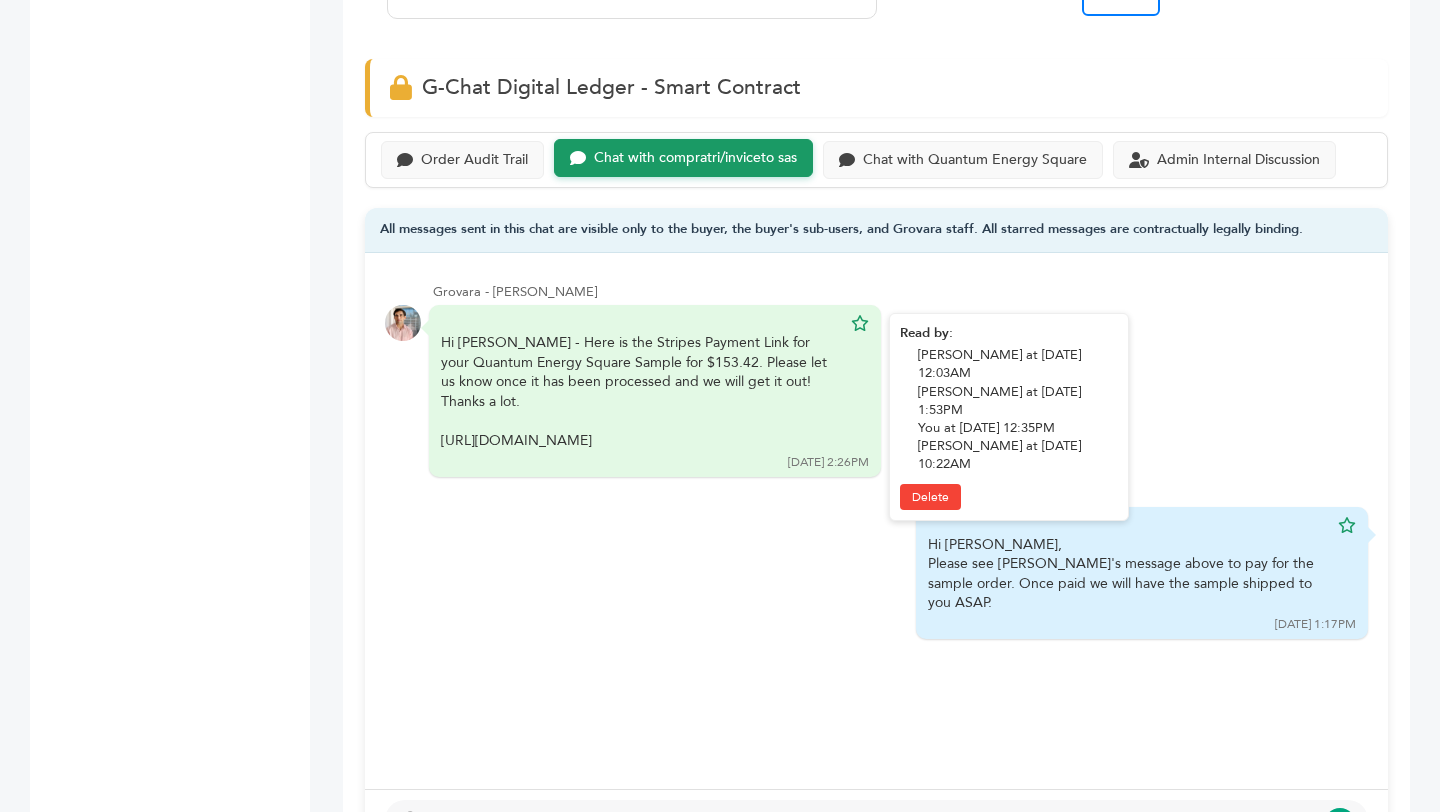 scroll, scrollTop: 1369, scrollLeft: 0, axis: vertical 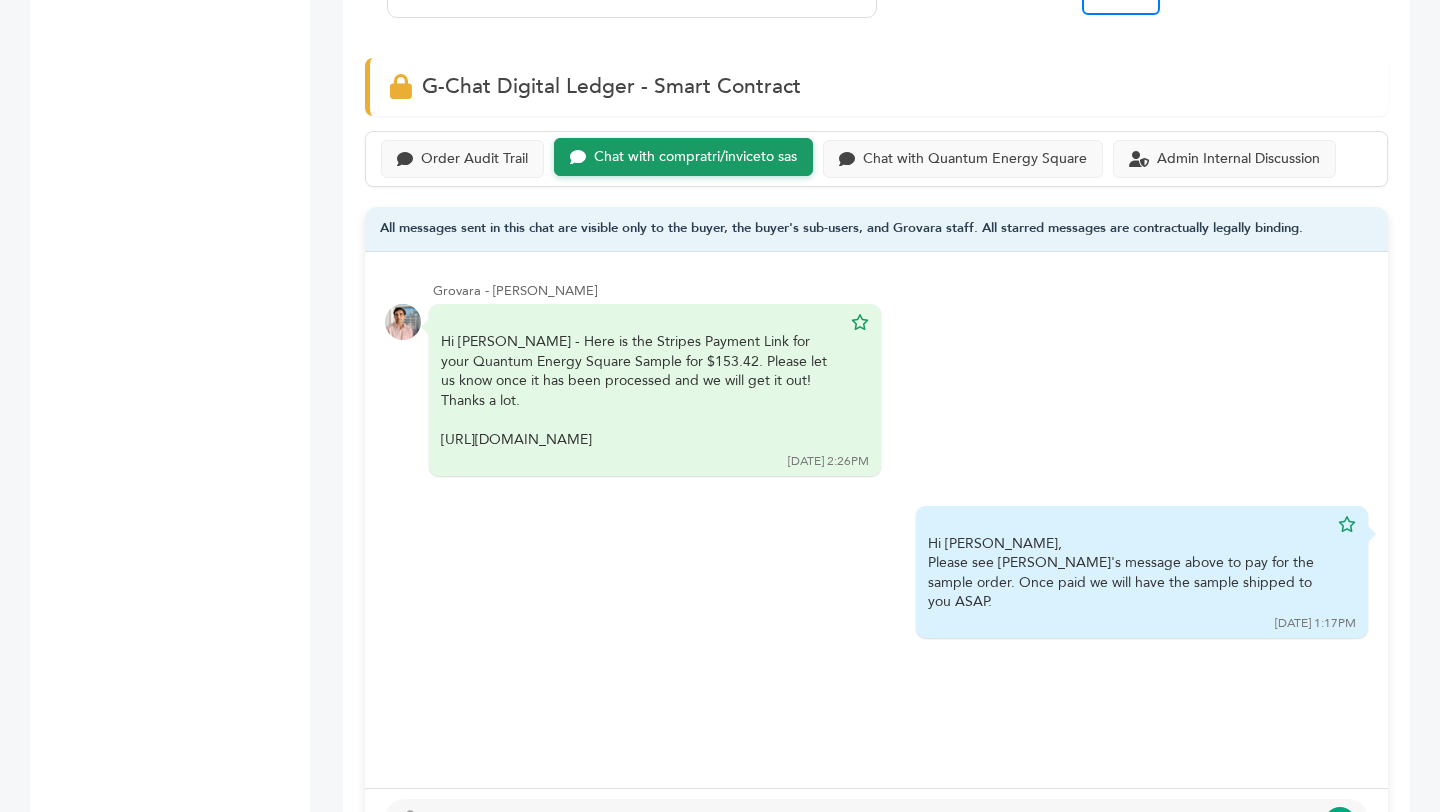 click on "Order Audit Trail
Chat with compratri/inviceto sas
Chat with Quantum Energy Square
Admin Internal Discussion" at bounding box center (876, 159) 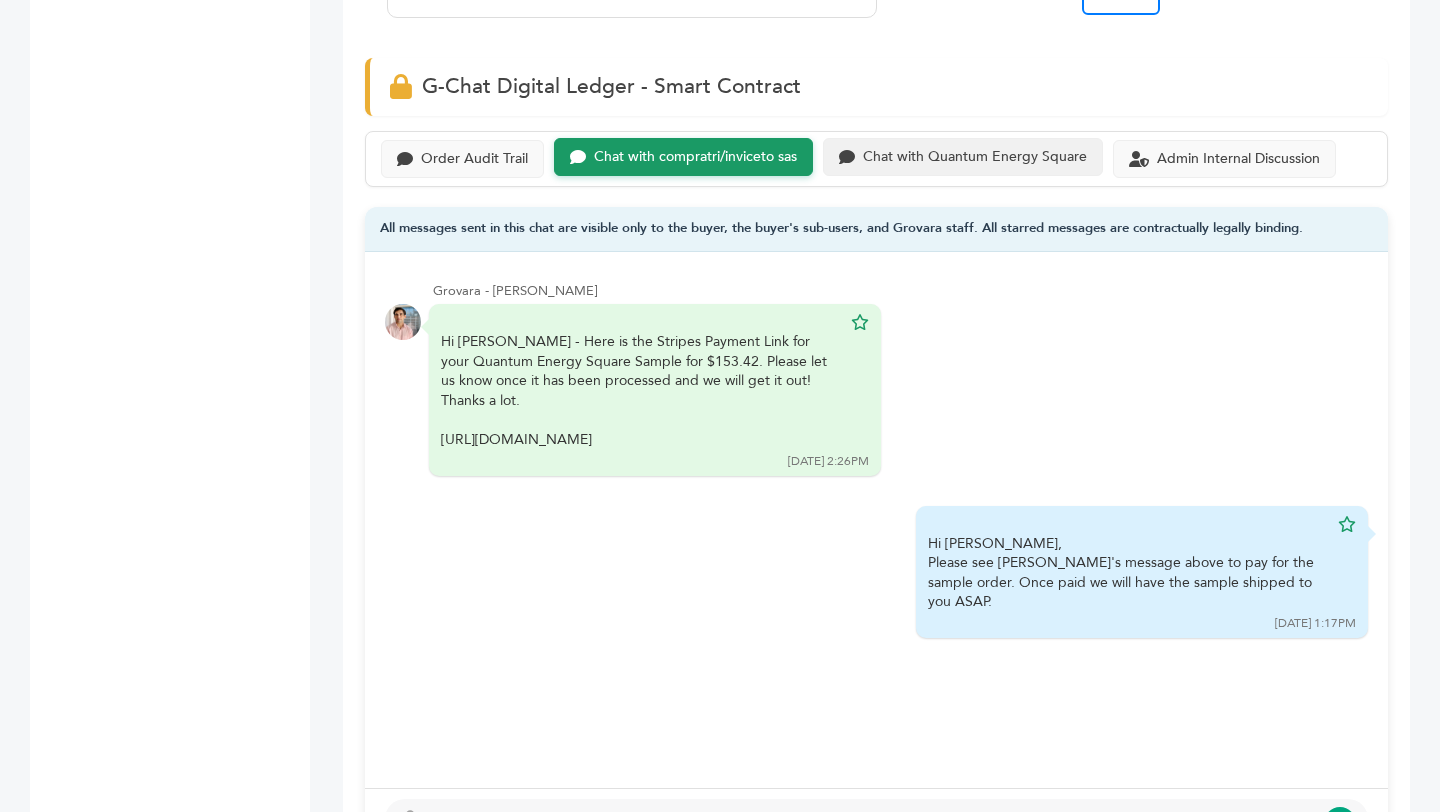 click on "Chat with Quantum Energy Square" at bounding box center [963, 157] 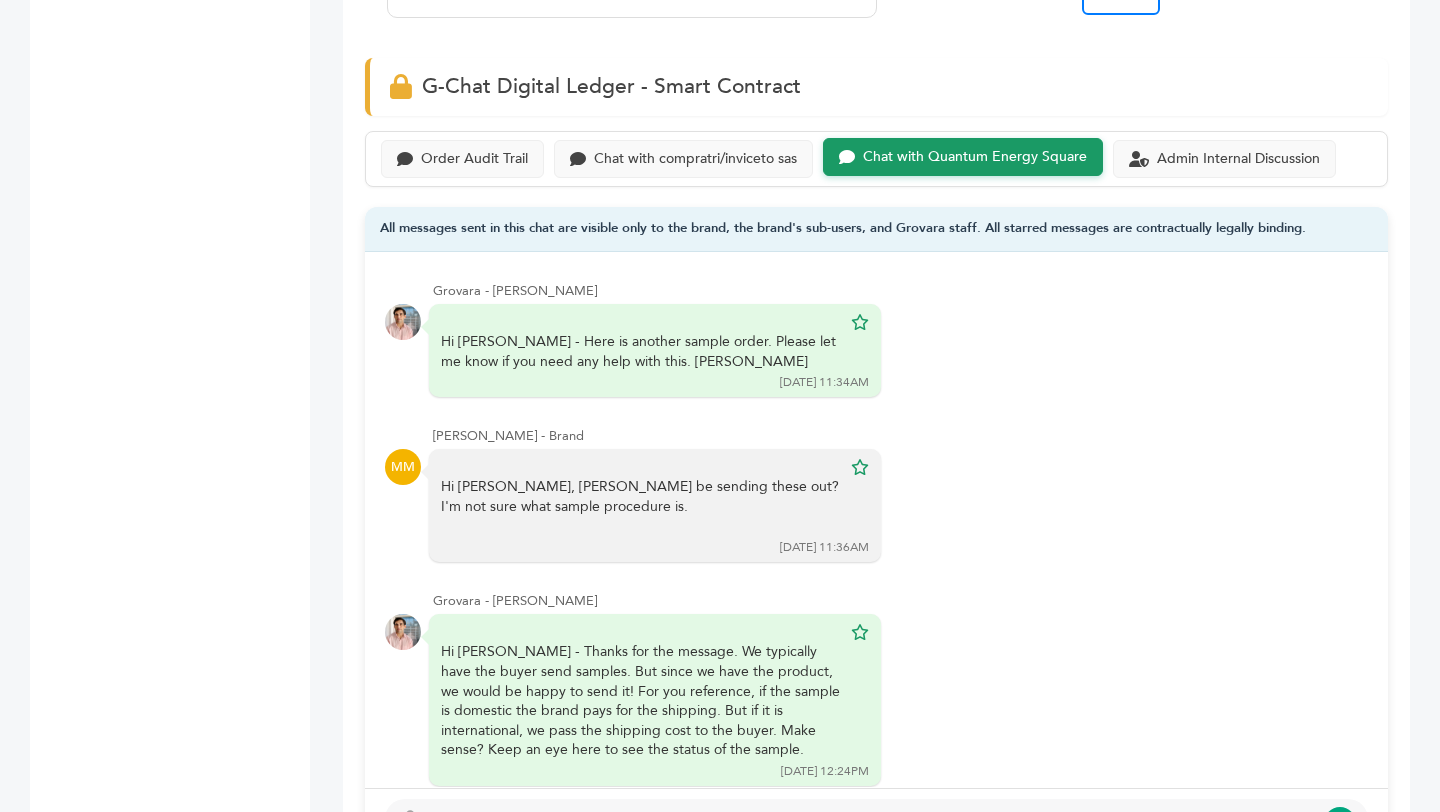 click on "Order Audit Trail
Chat with compratri/inviceto sas
Chat with Quantum Energy Square
Admin Internal Discussion" at bounding box center (876, 159) 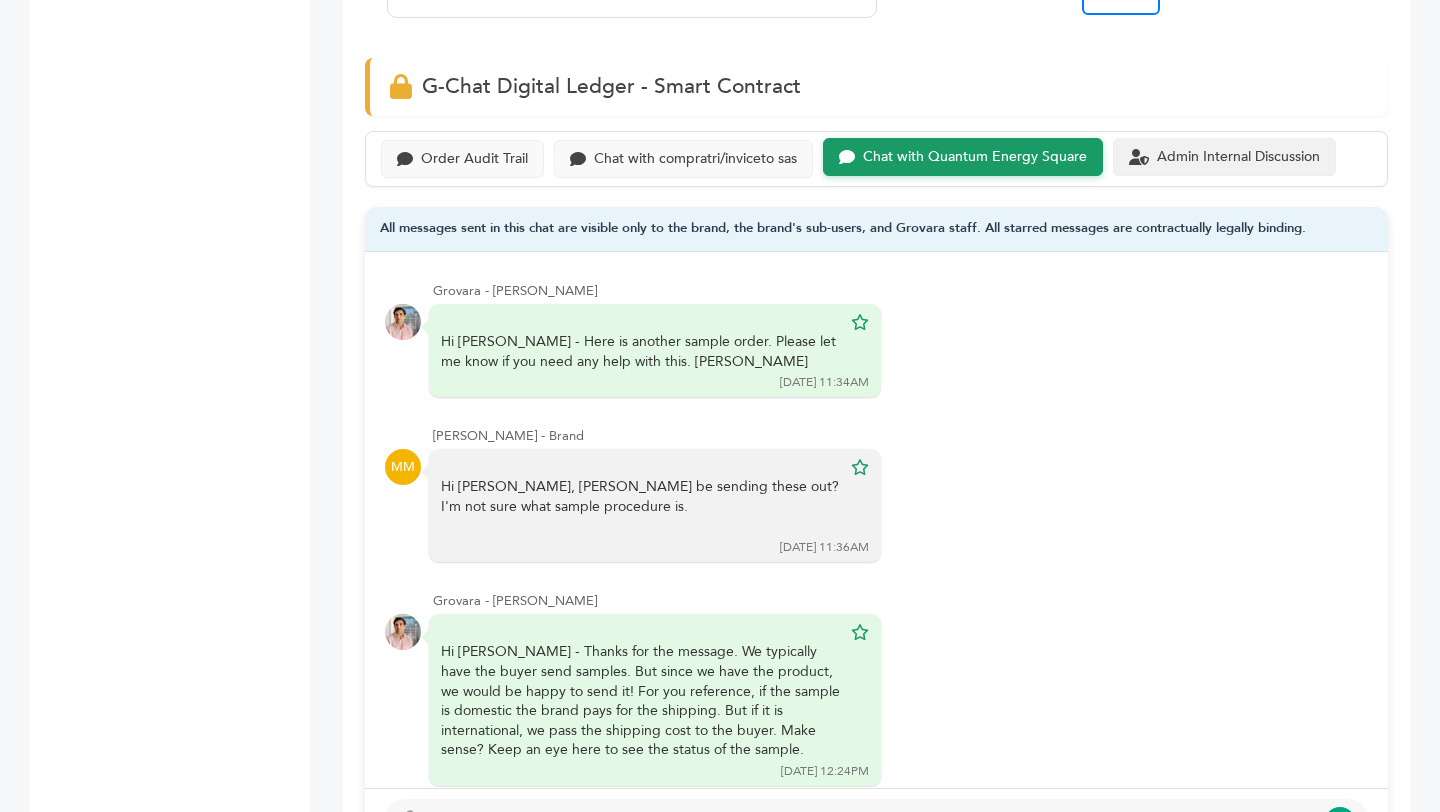 click on "Admin Internal Discussion" at bounding box center (1238, 157) 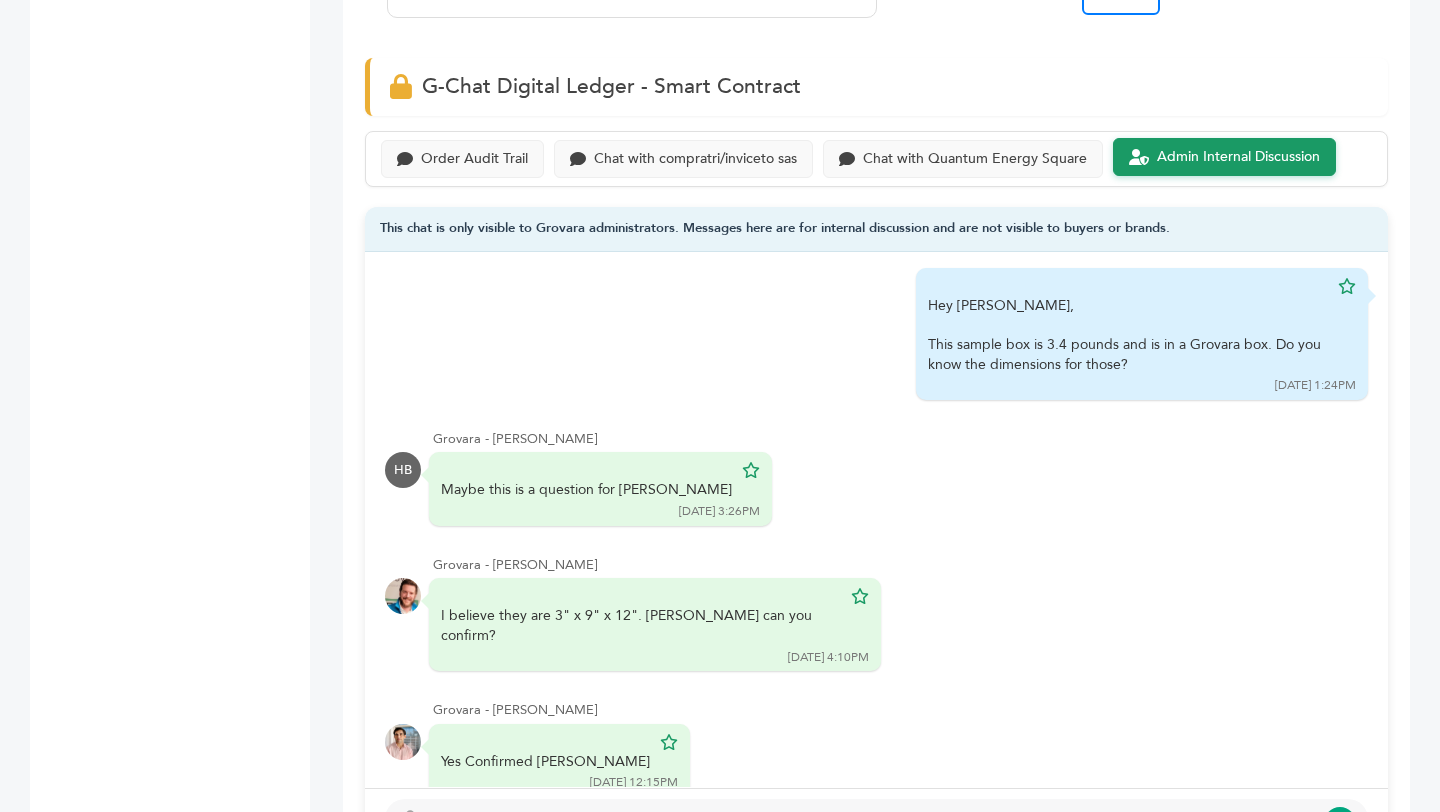 scroll, scrollTop: 1361, scrollLeft: 0, axis: vertical 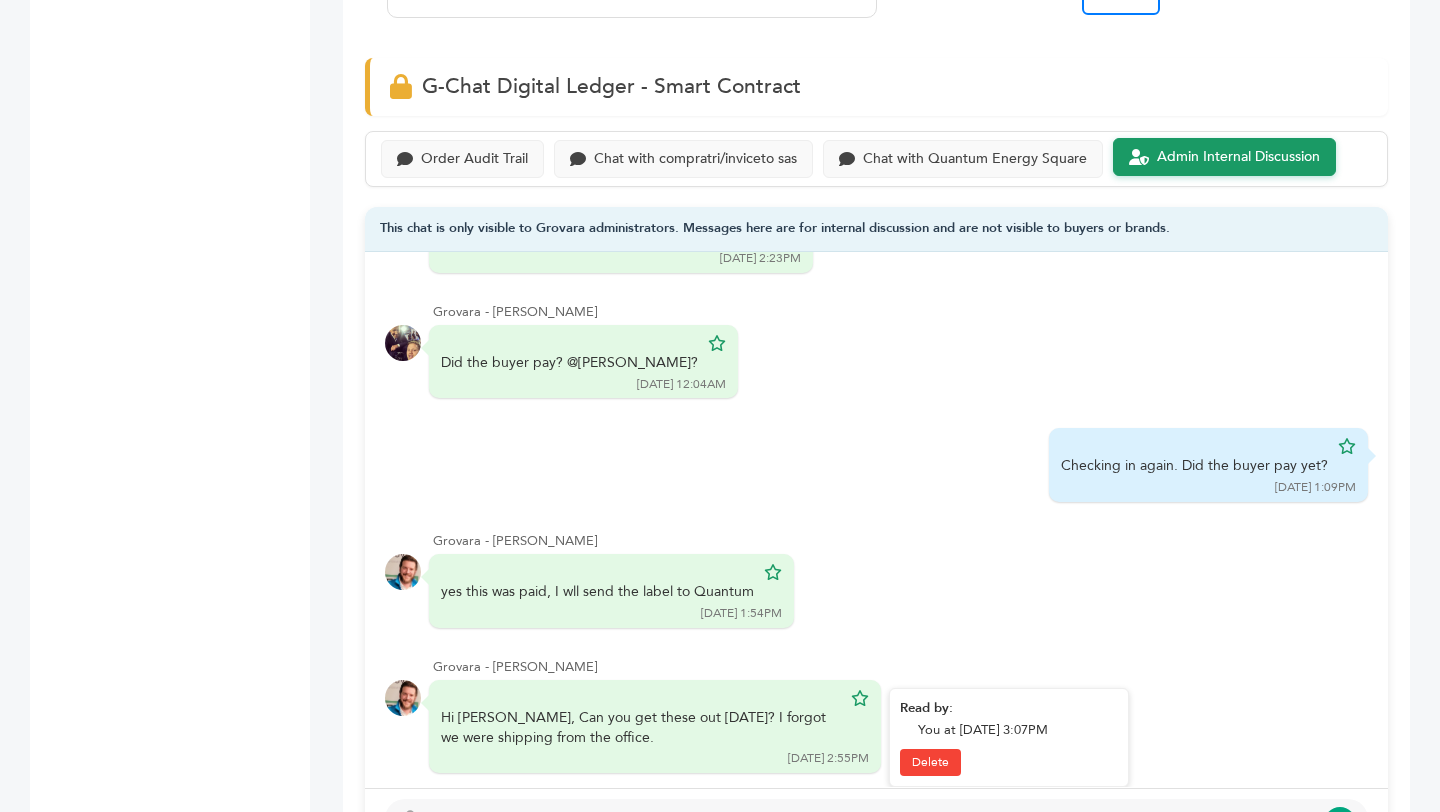 click on "Hi Max, Can you get these out today? I forgot we were shipping from the office." at bounding box center [641, 727] 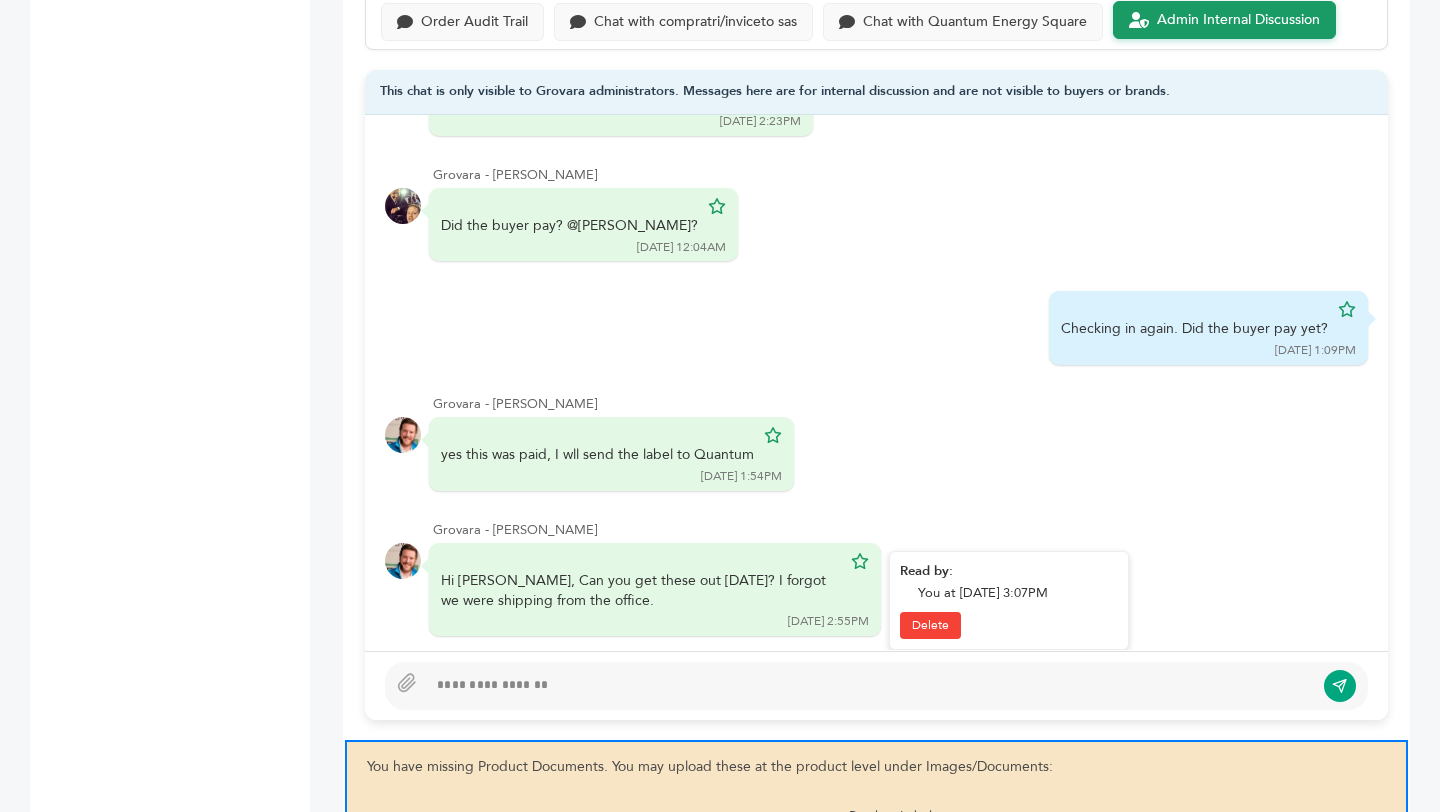 scroll, scrollTop: 1527, scrollLeft: 0, axis: vertical 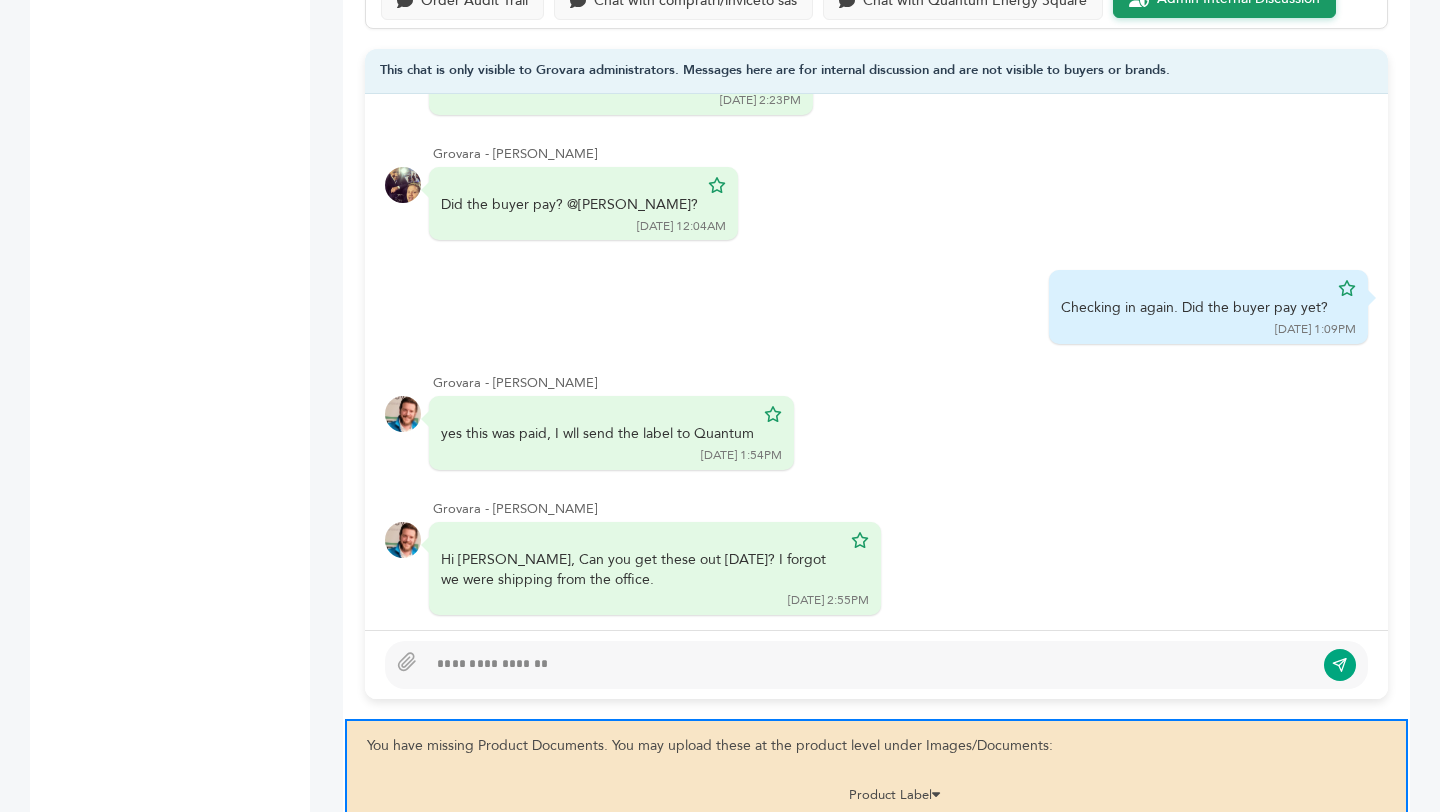 click at bounding box center [876, 665] 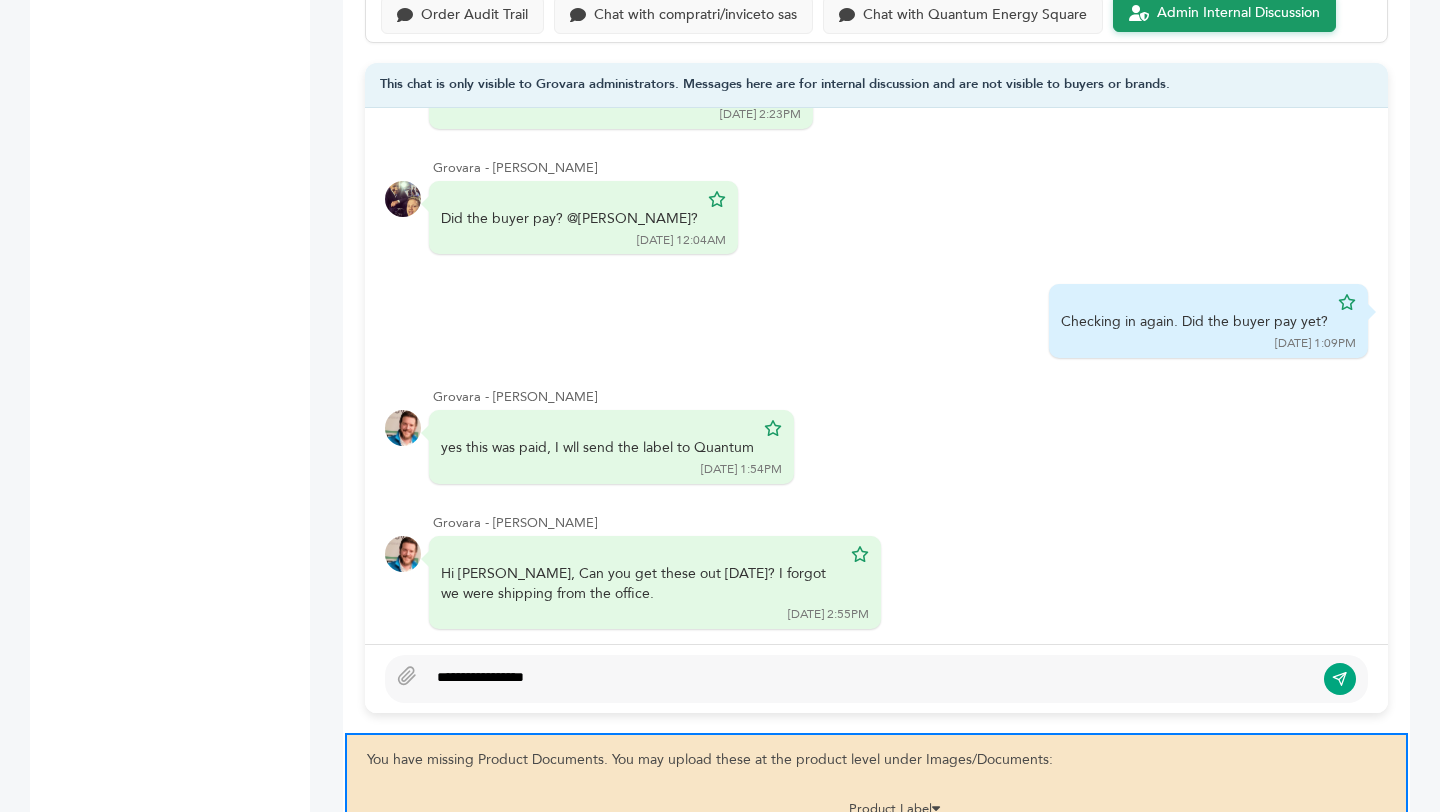 scroll, scrollTop: 1527, scrollLeft: 0, axis: vertical 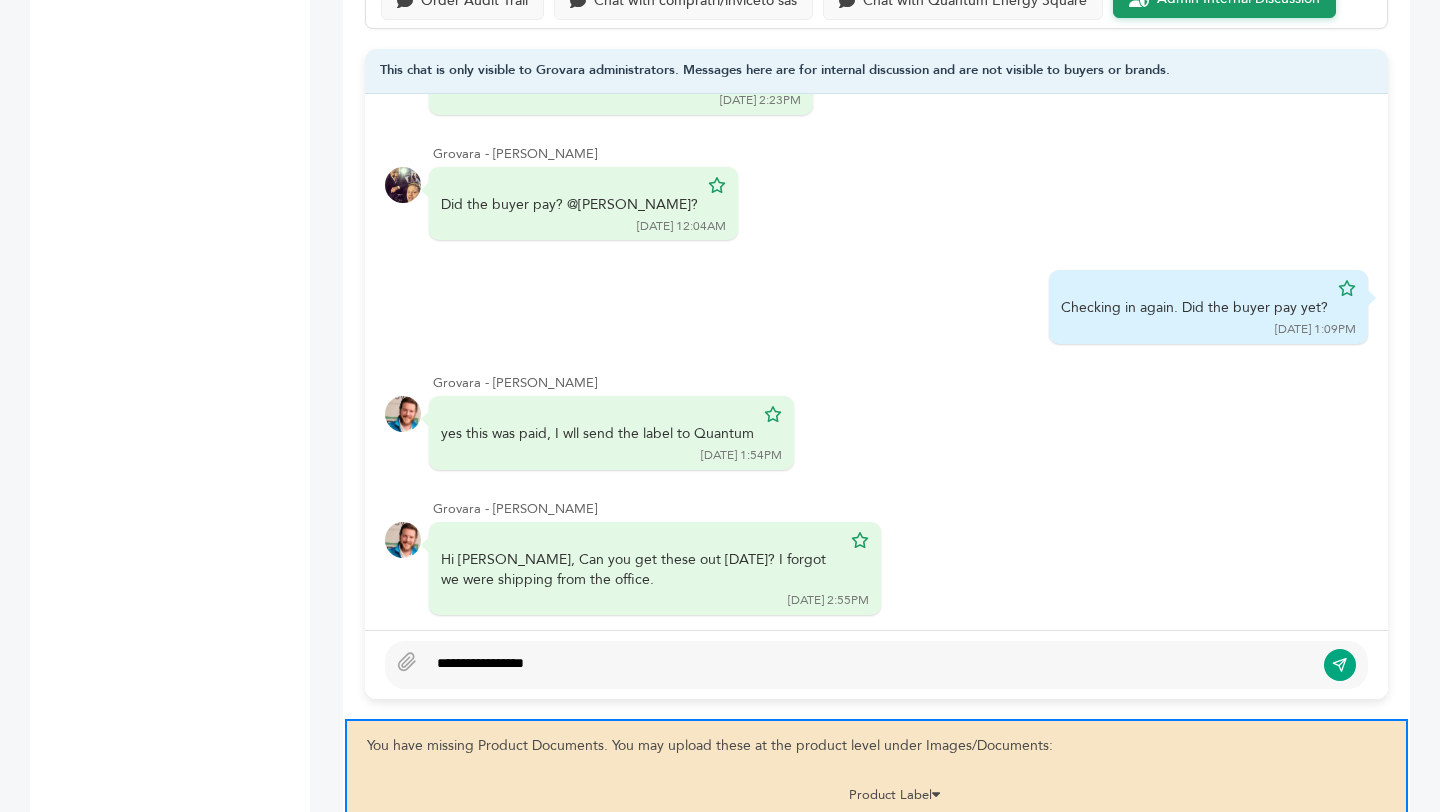 click on "**********" at bounding box center (876, 665) 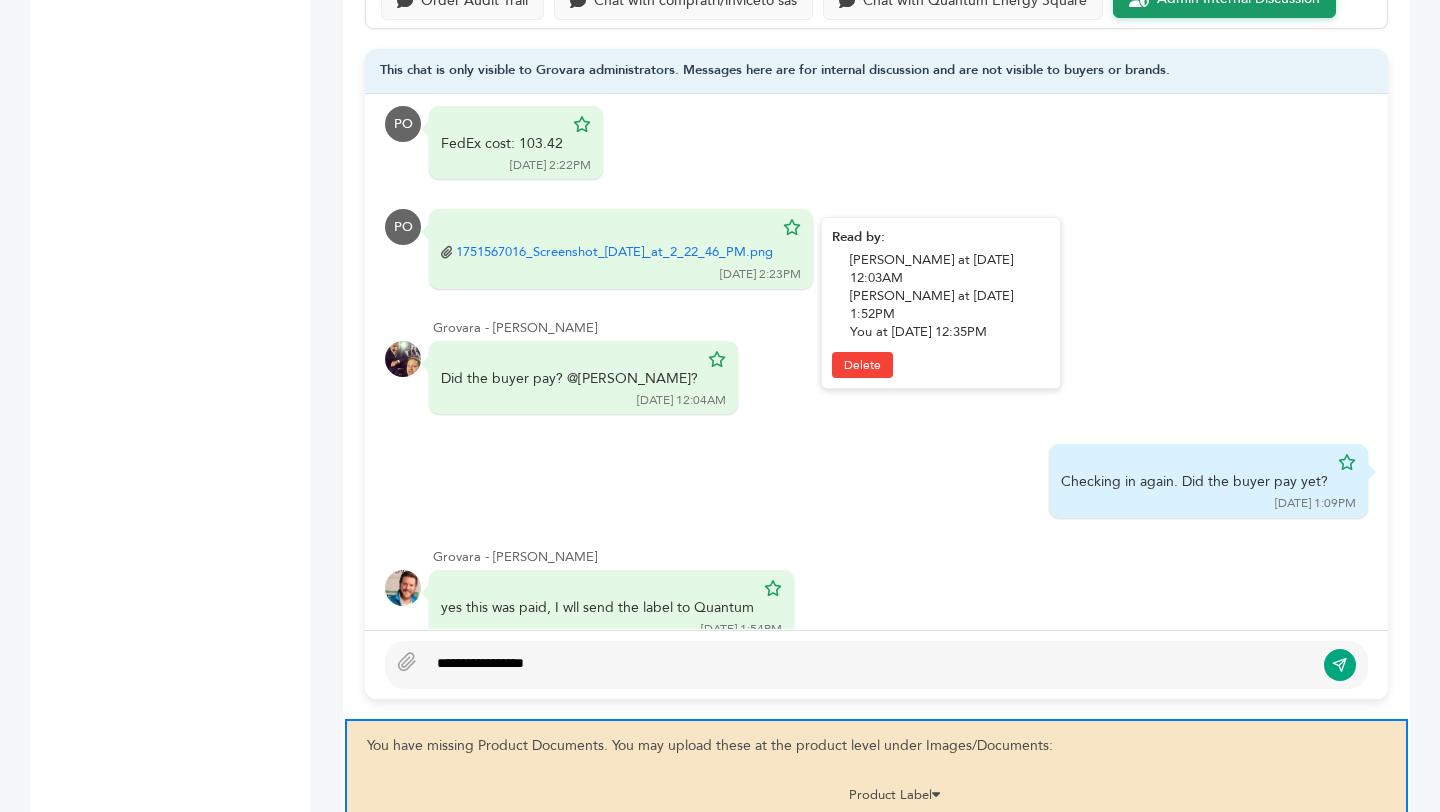scroll, scrollTop: 1166, scrollLeft: 0, axis: vertical 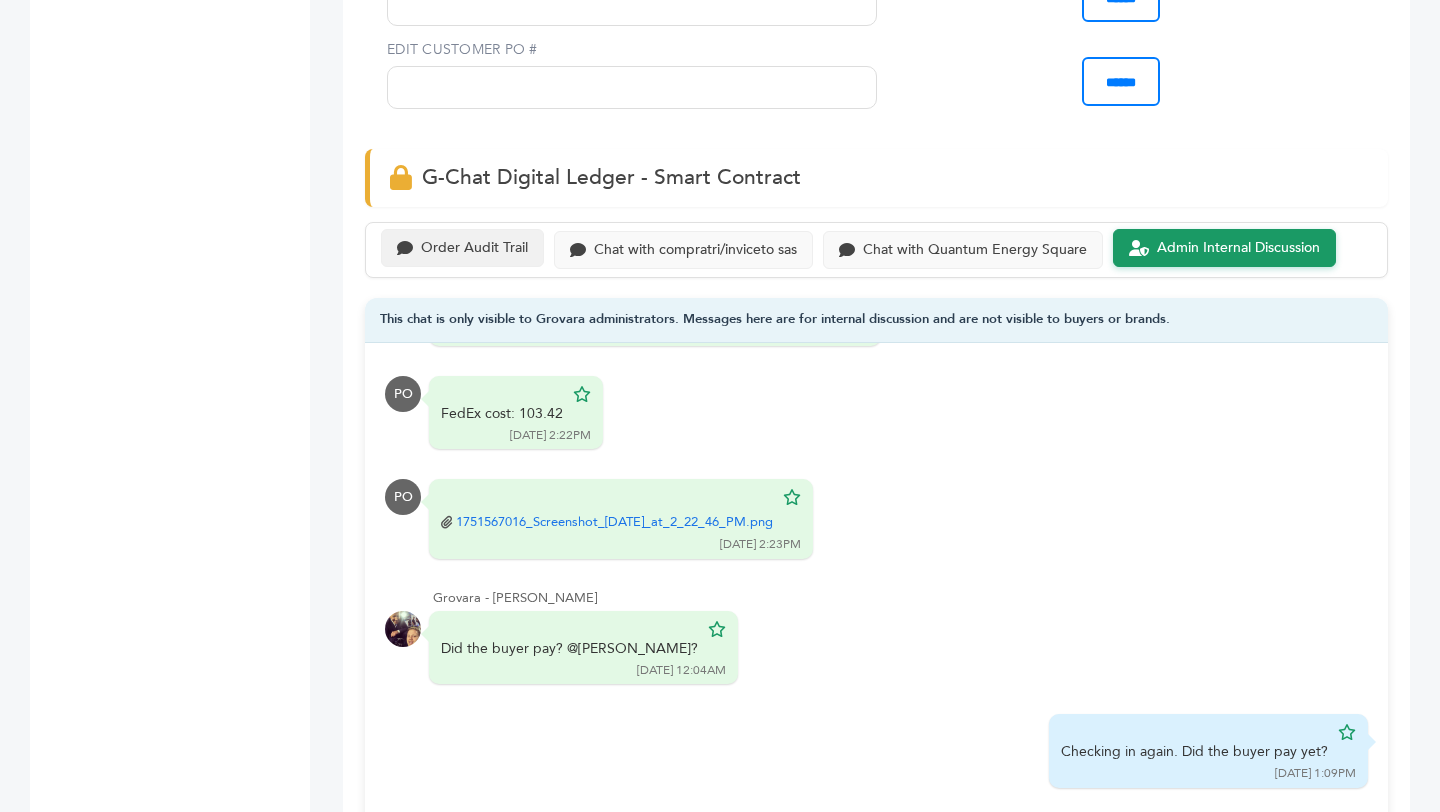 click on "Order Audit Trail" at bounding box center [462, 248] 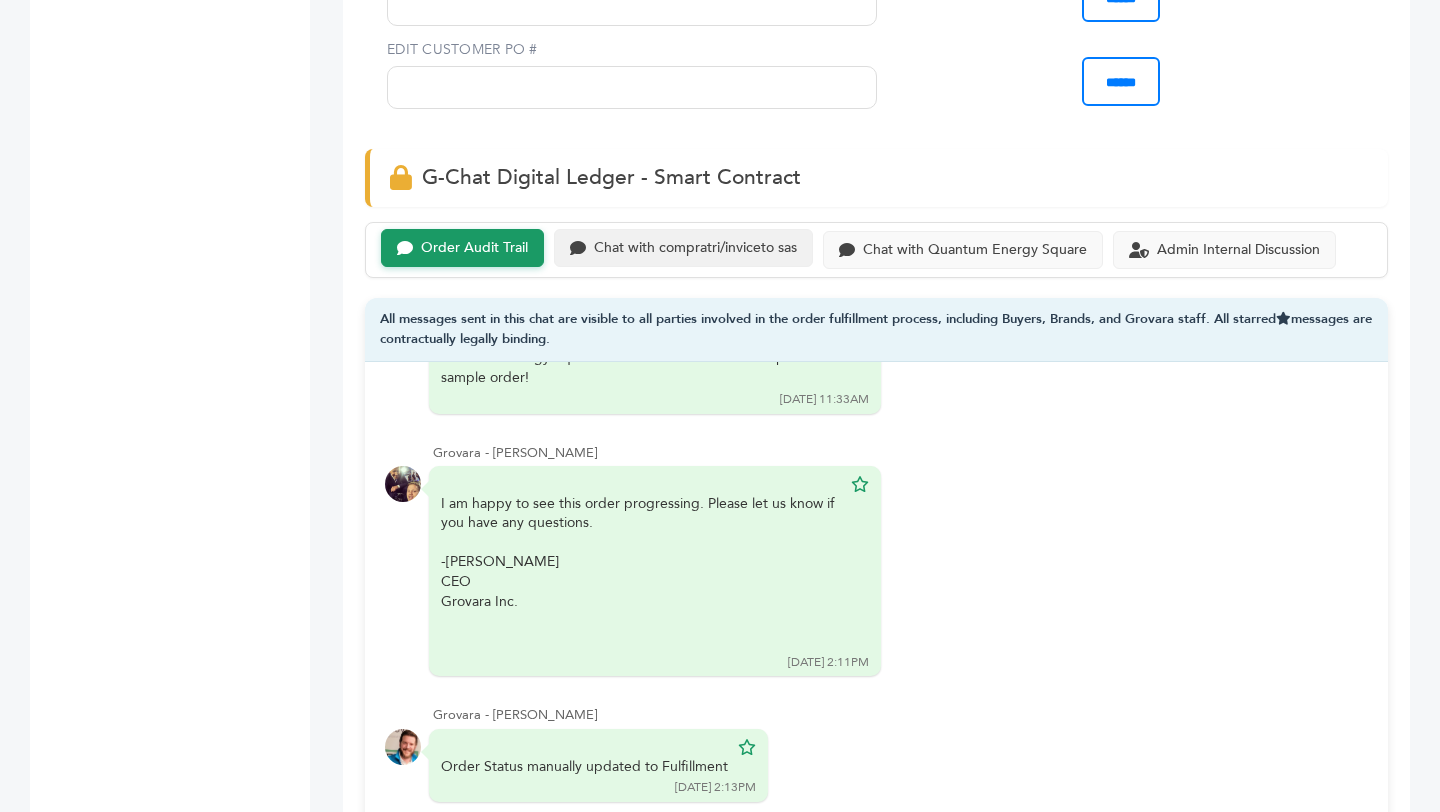 click on "Chat with compratri/inviceto sas" at bounding box center [683, 248] 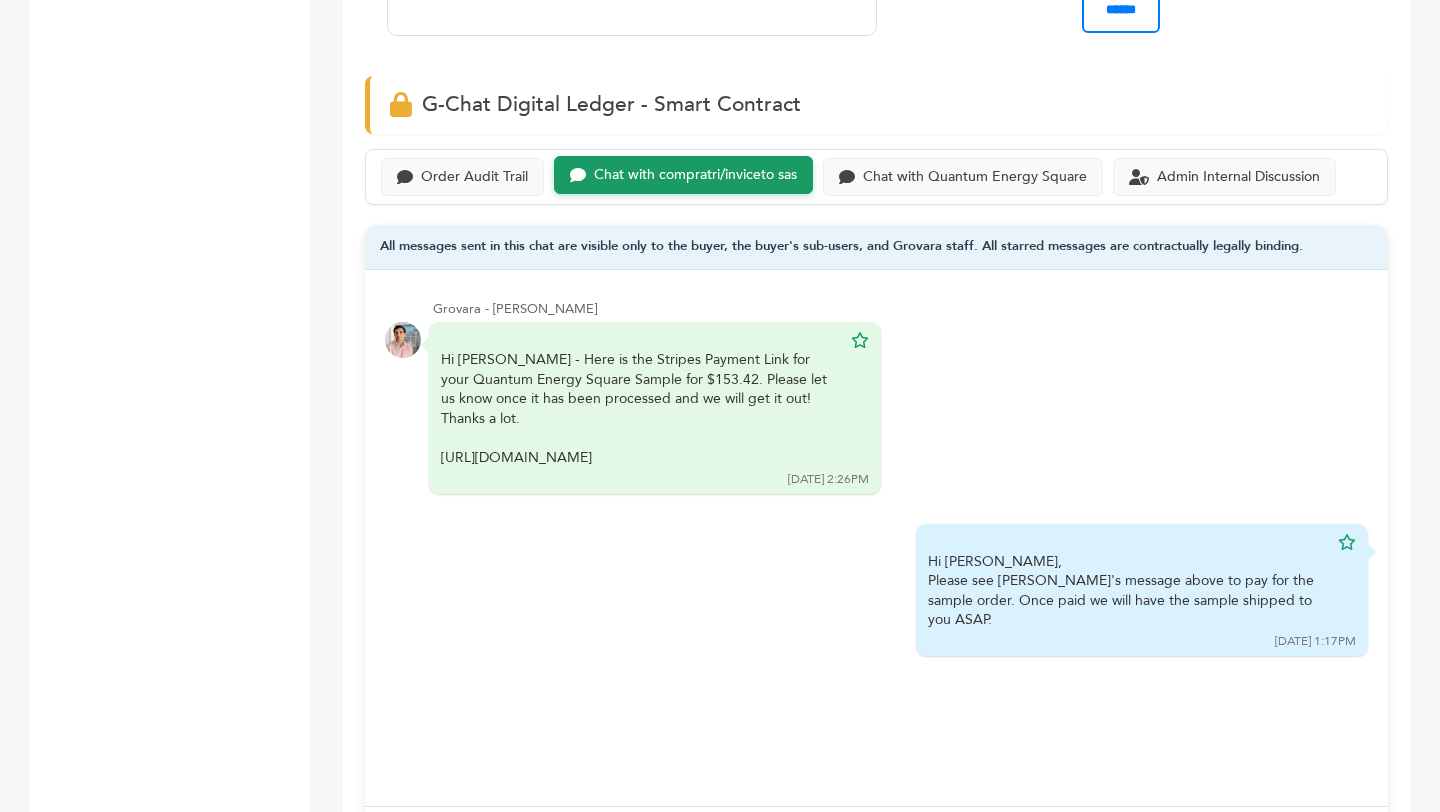 scroll, scrollTop: 1340, scrollLeft: 0, axis: vertical 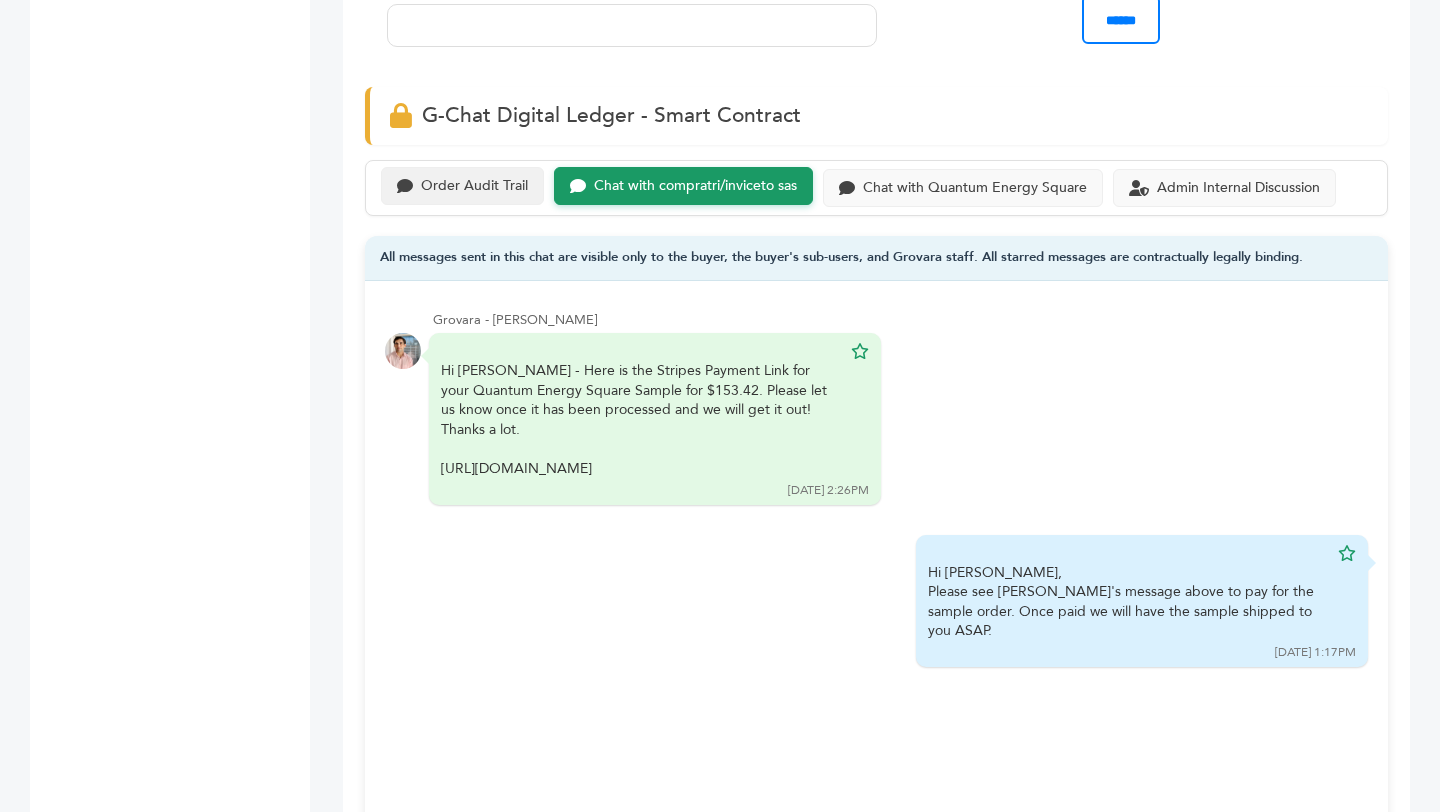 click on "Order Audit Trail" at bounding box center [474, 186] 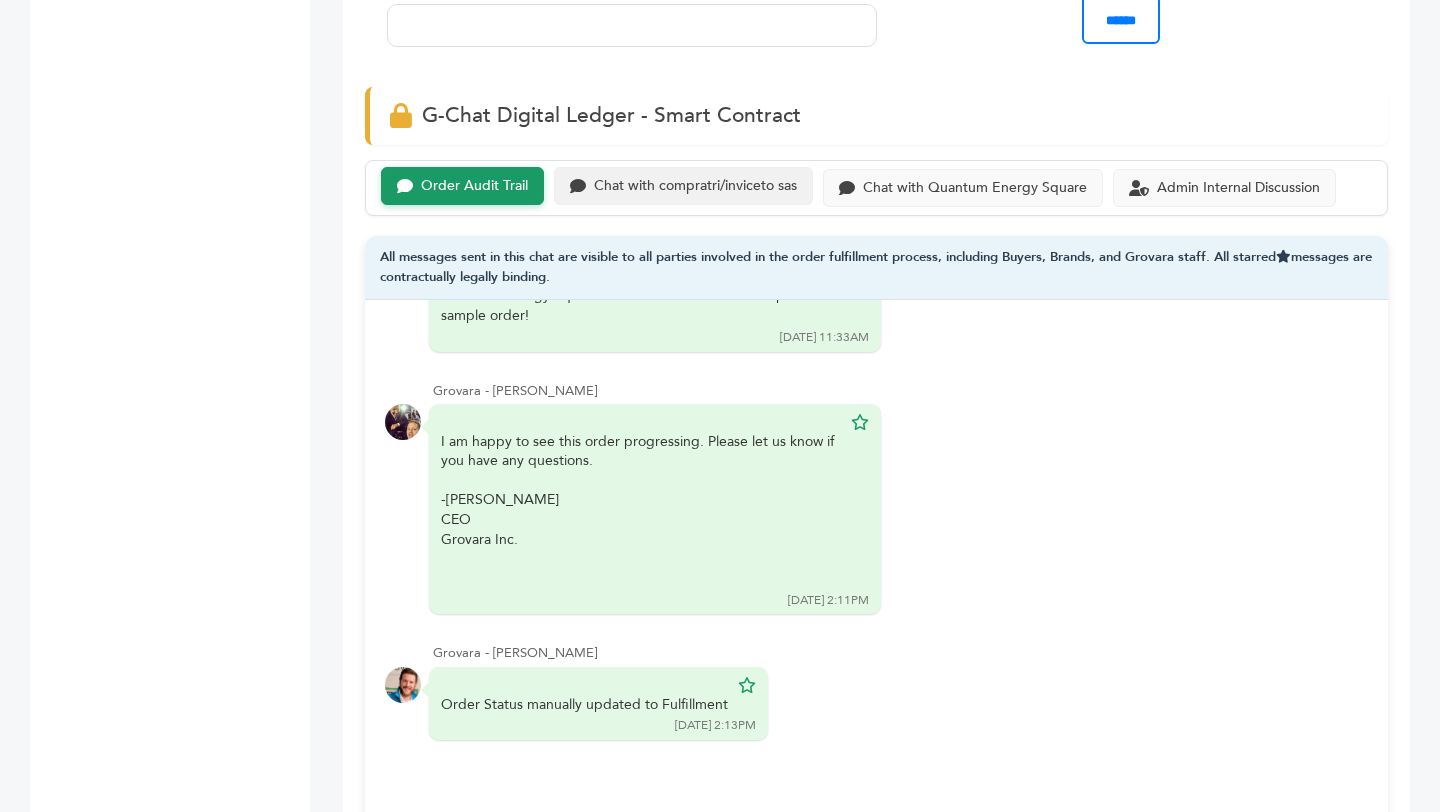 scroll, scrollTop: 1421, scrollLeft: 0, axis: vertical 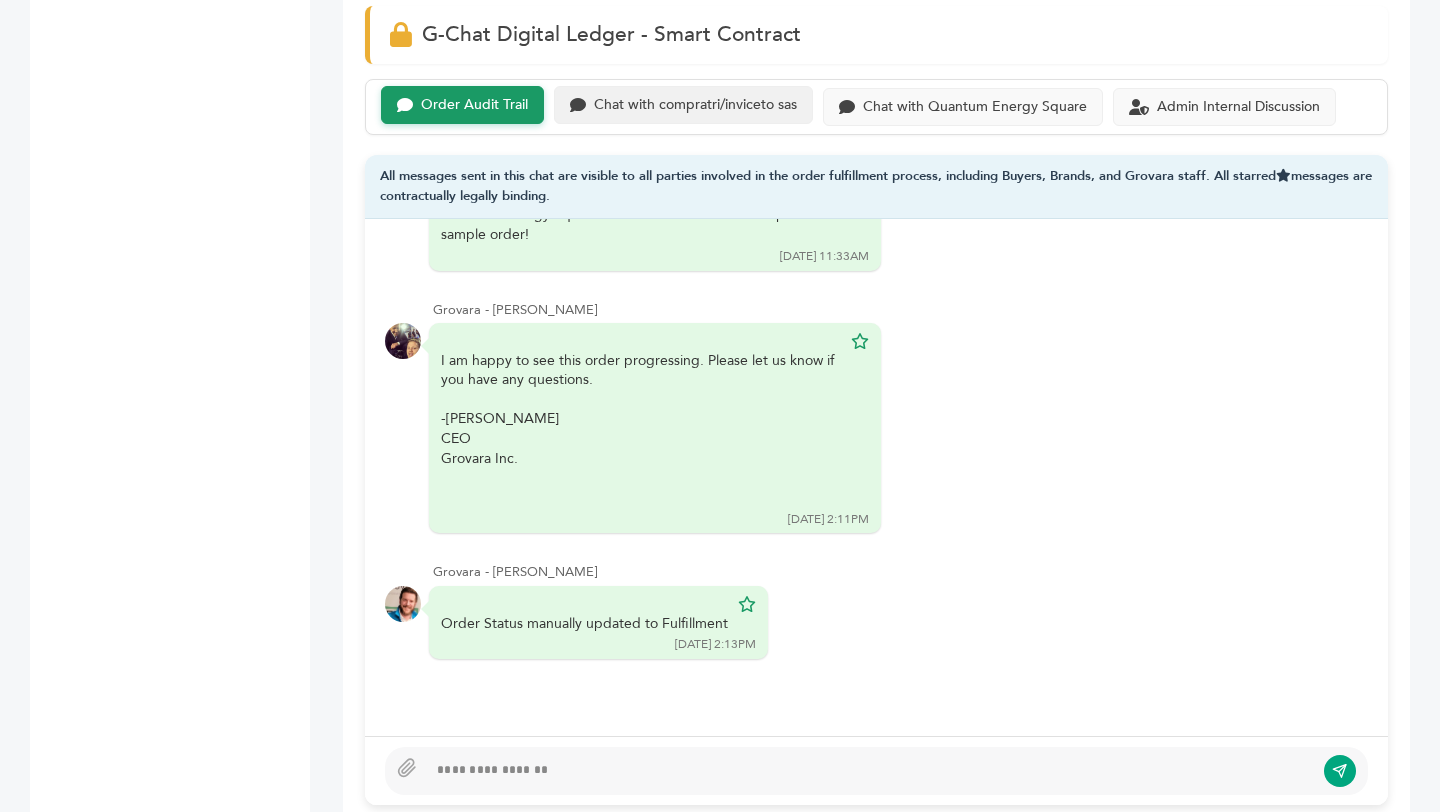 click on "Chat with compratri/inviceto sas" at bounding box center [695, 105] 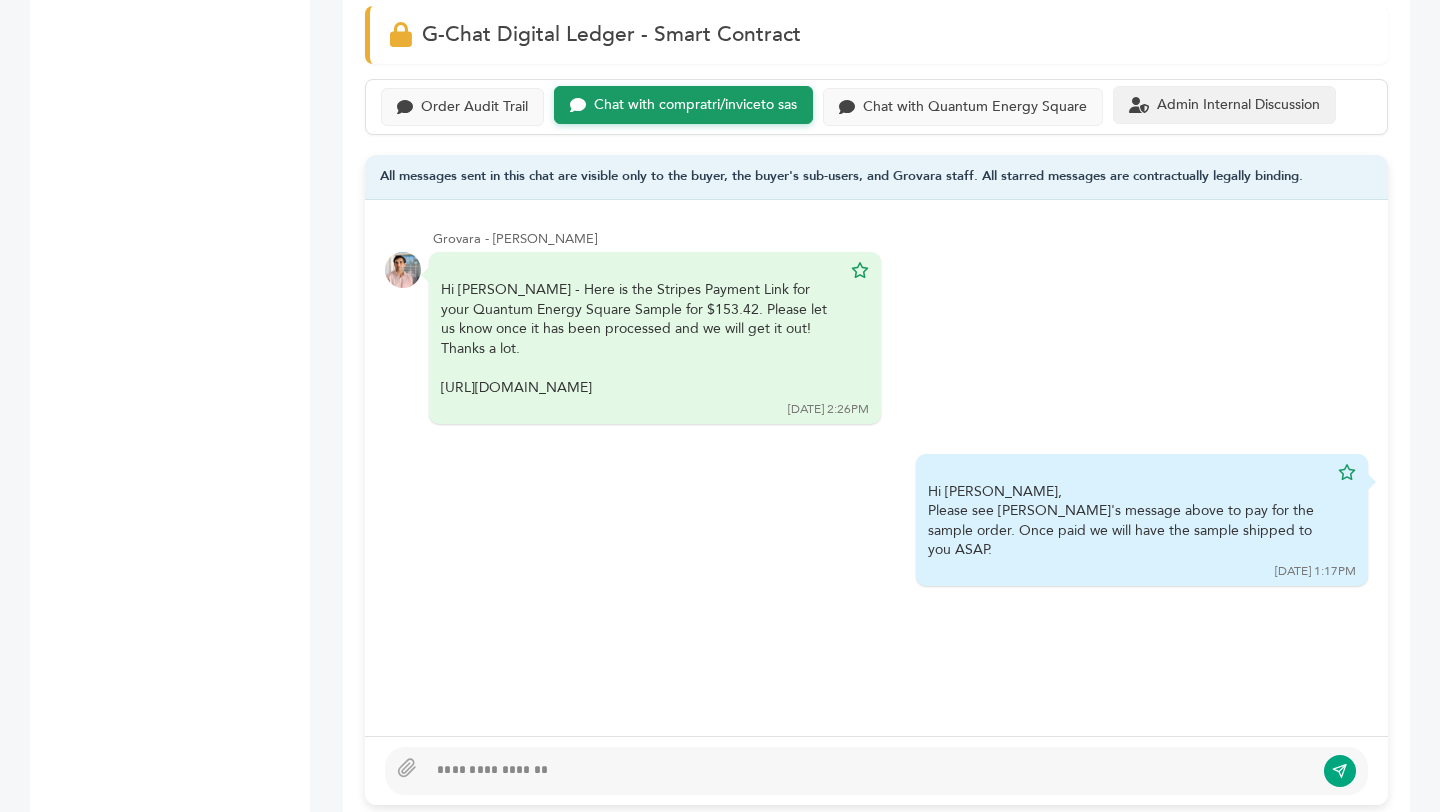 click on "Admin Internal Discussion" at bounding box center (1238, 105) 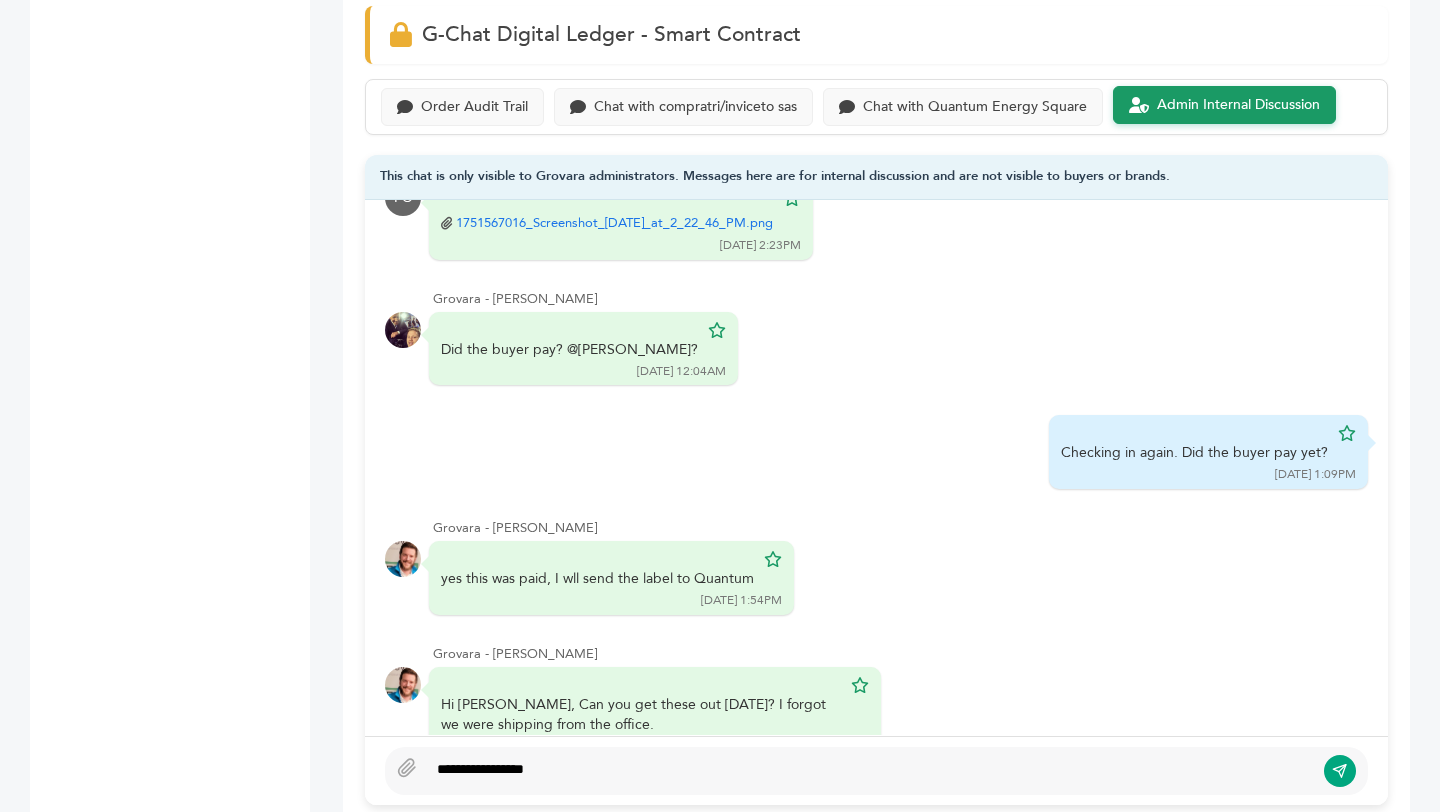 scroll, scrollTop: 1361, scrollLeft: 0, axis: vertical 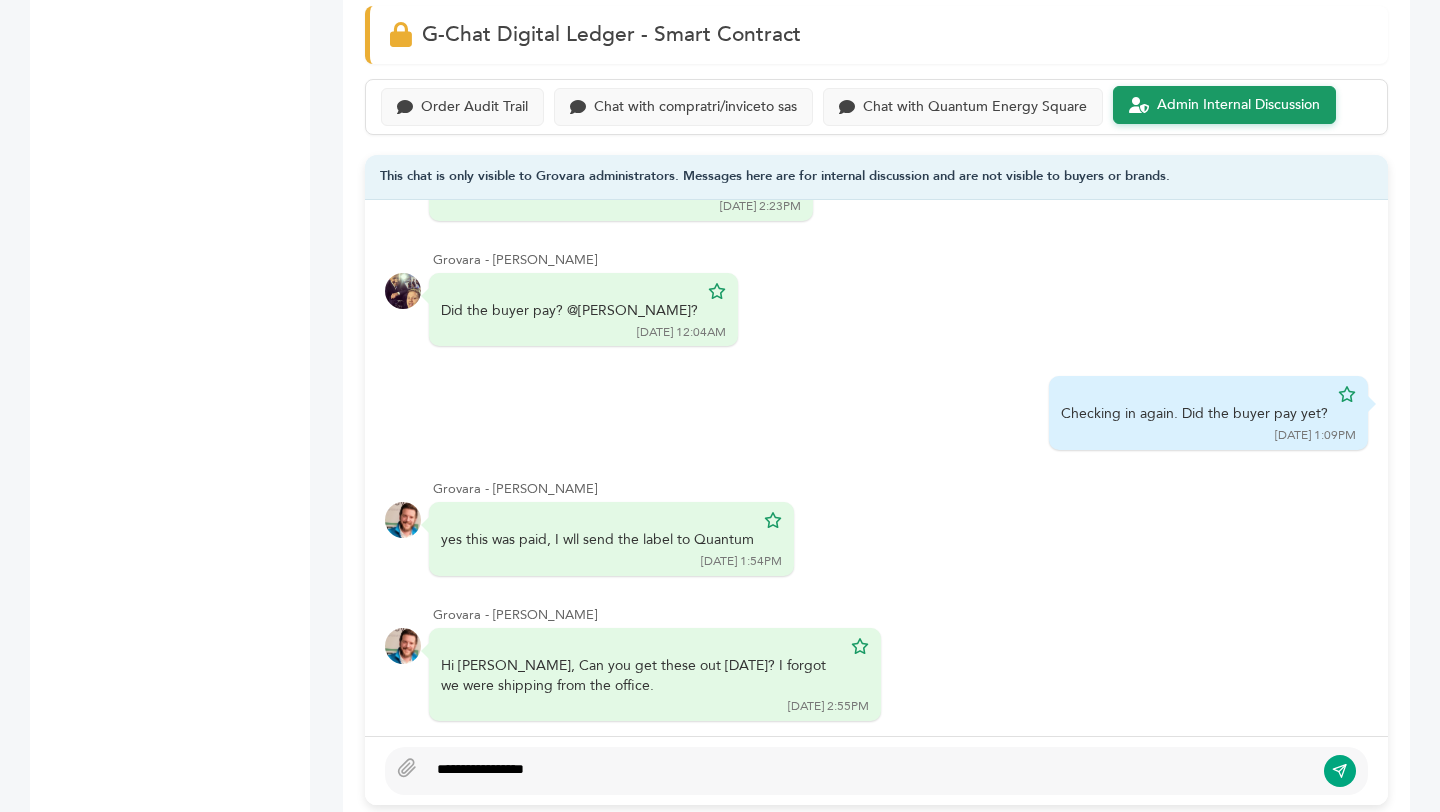 click on "**********" at bounding box center (870, 771) 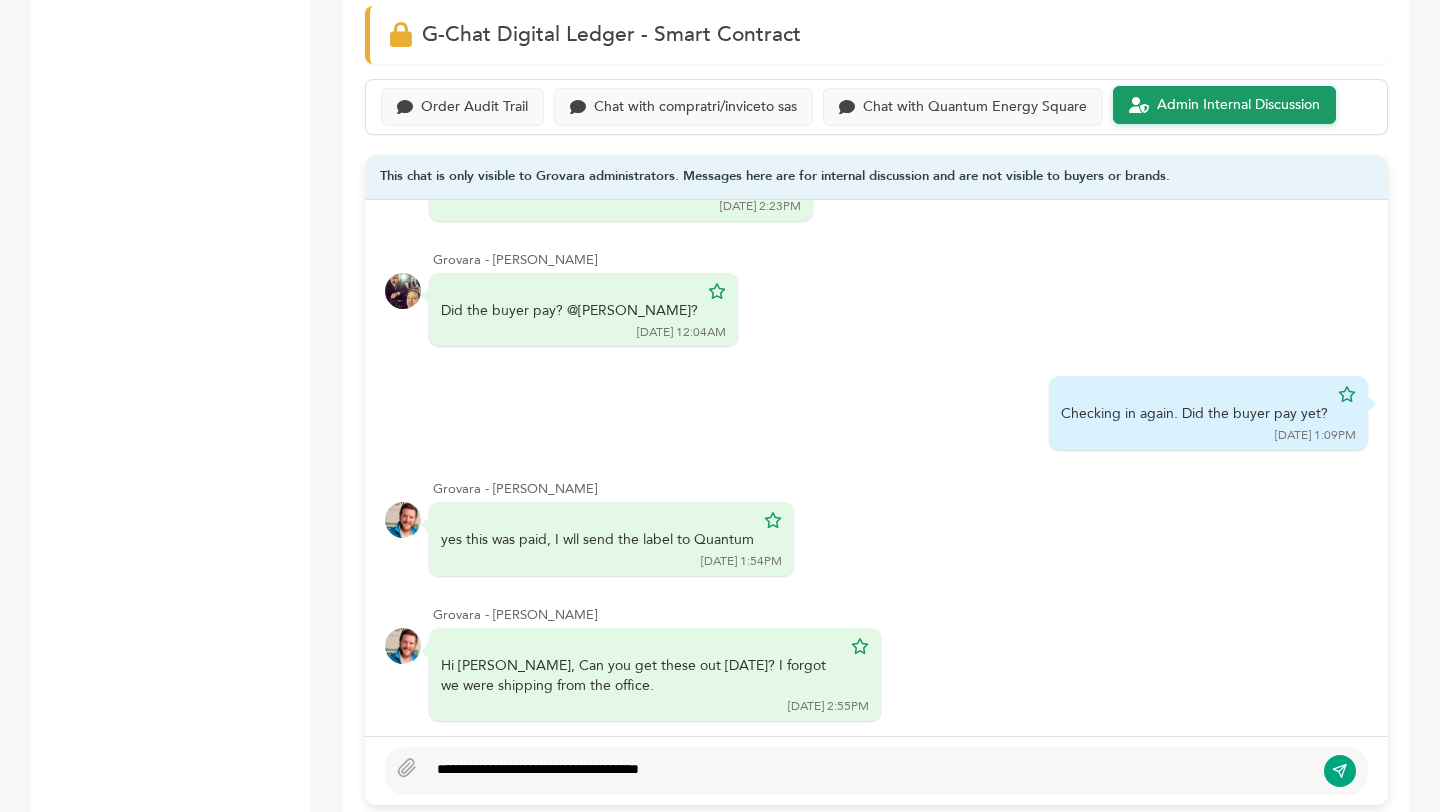 type on "**********" 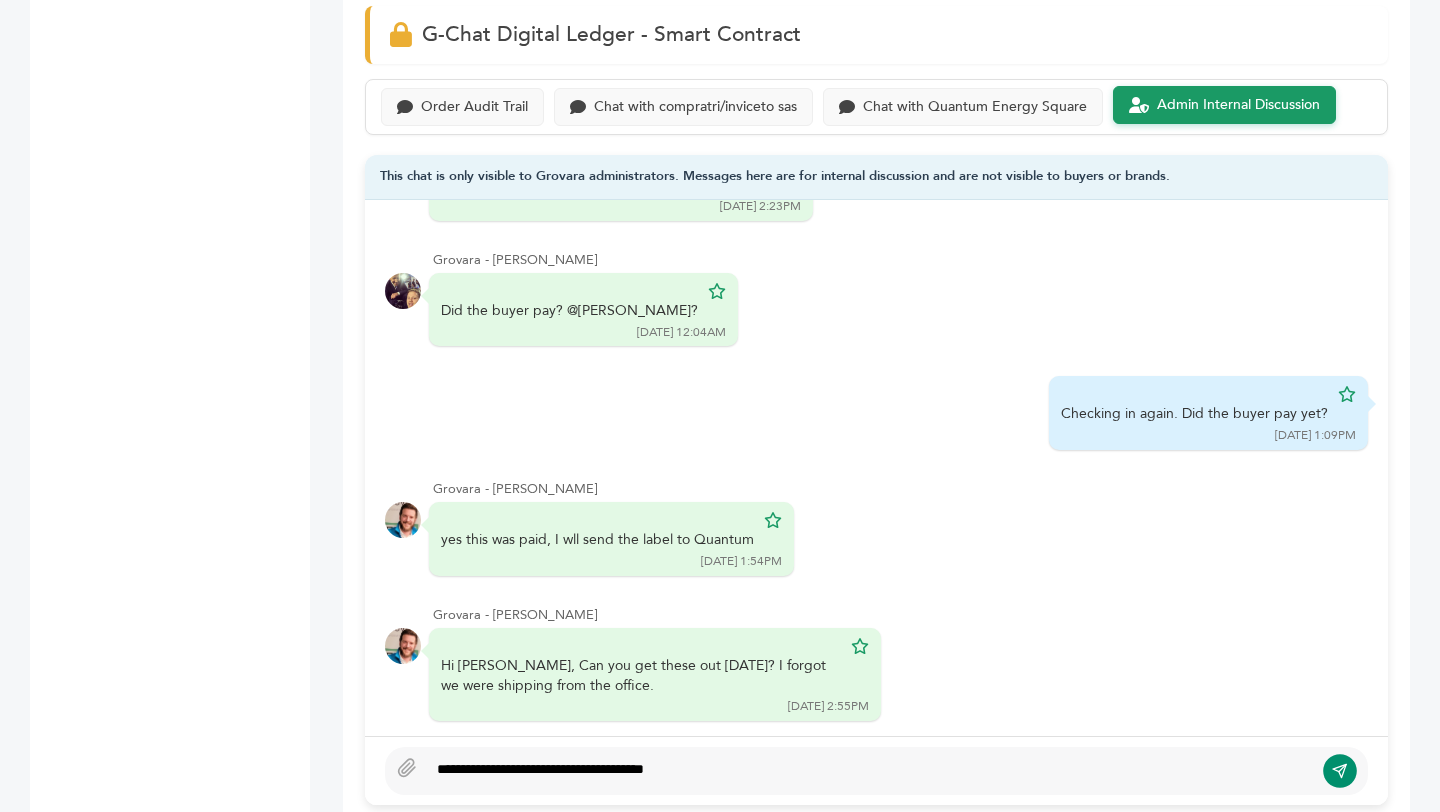 click 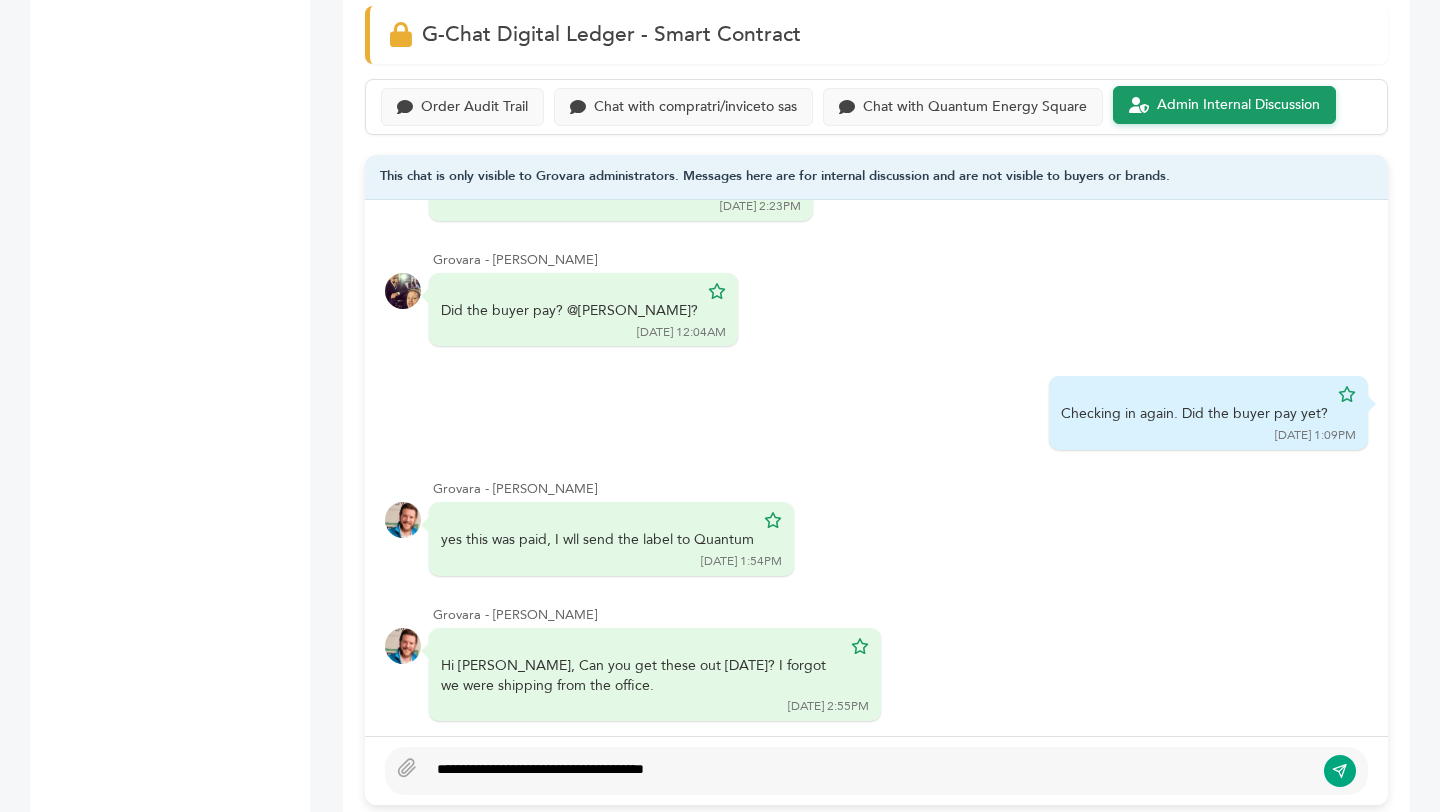 type 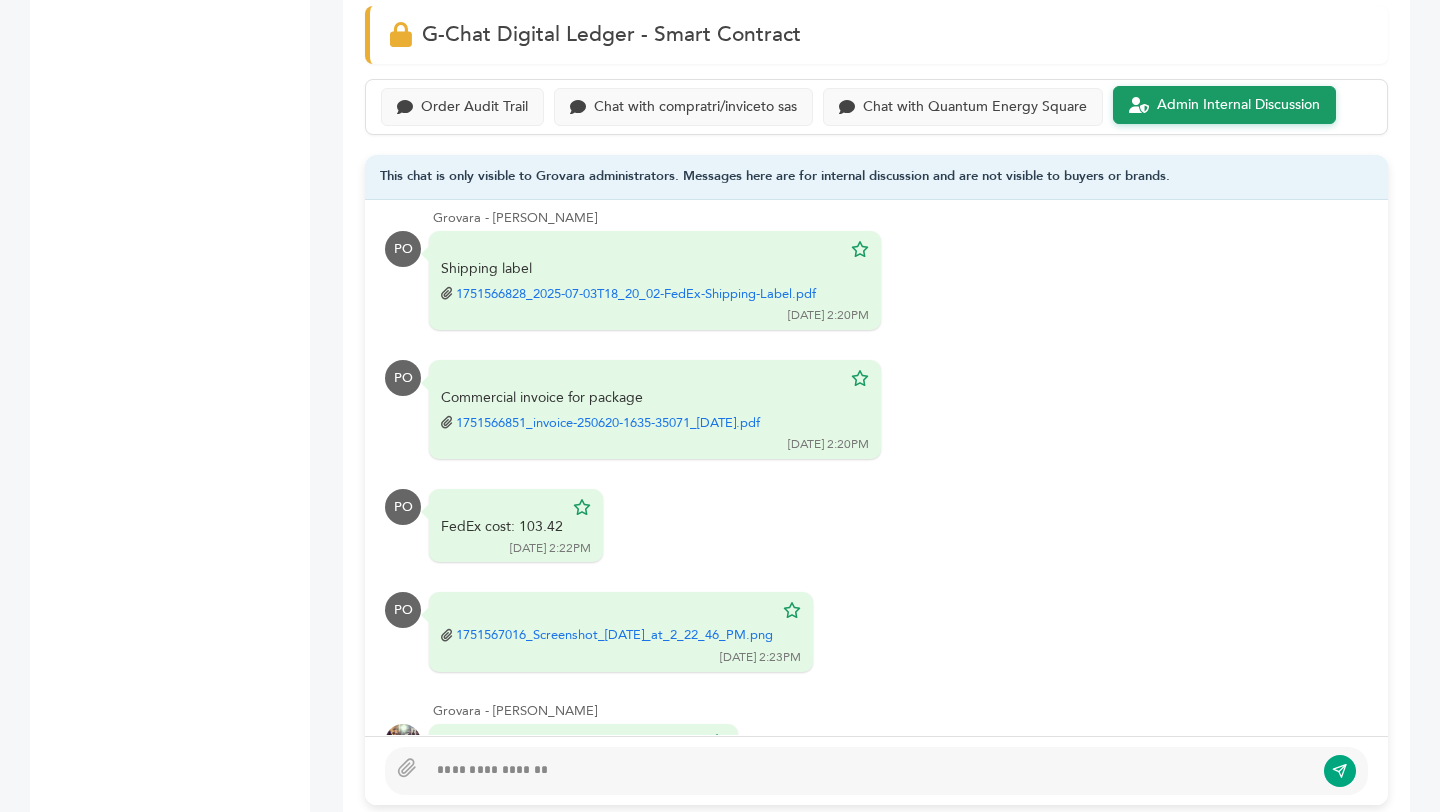 scroll, scrollTop: 0, scrollLeft: 0, axis: both 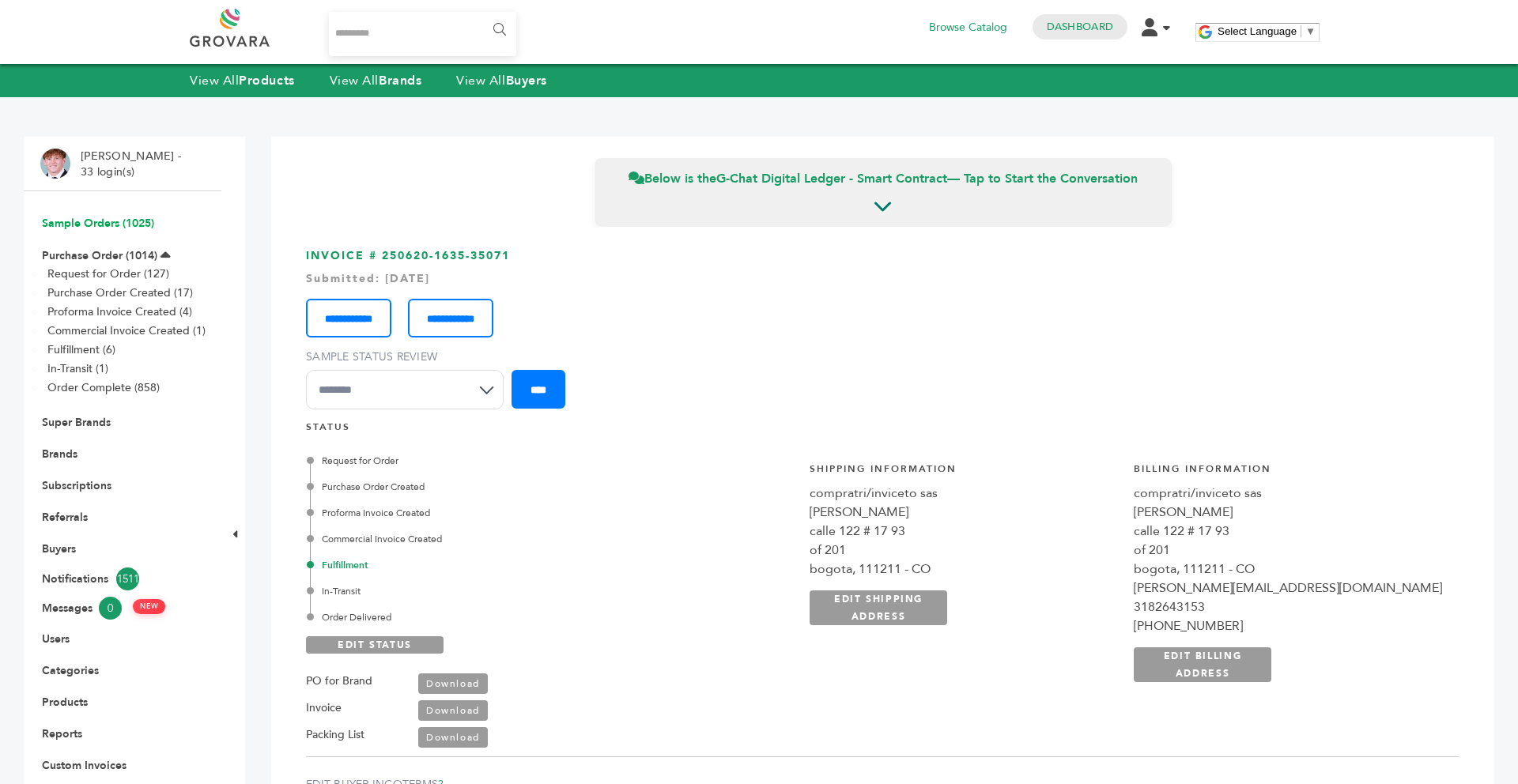 click on "Sample Orders (1025)" at bounding box center [98, 223] 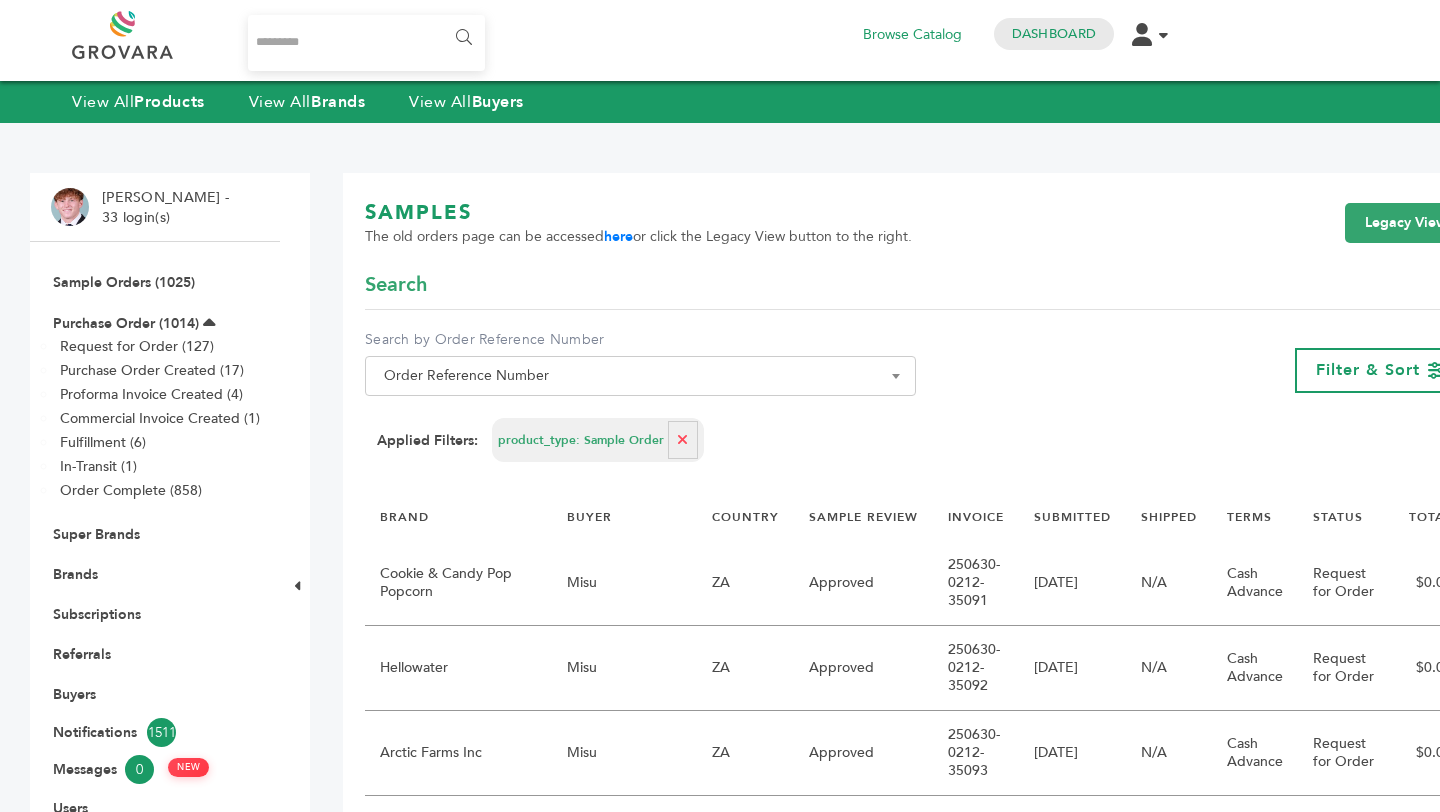 scroll, scrollTop: 0, scrollLeft: 0, axis: both 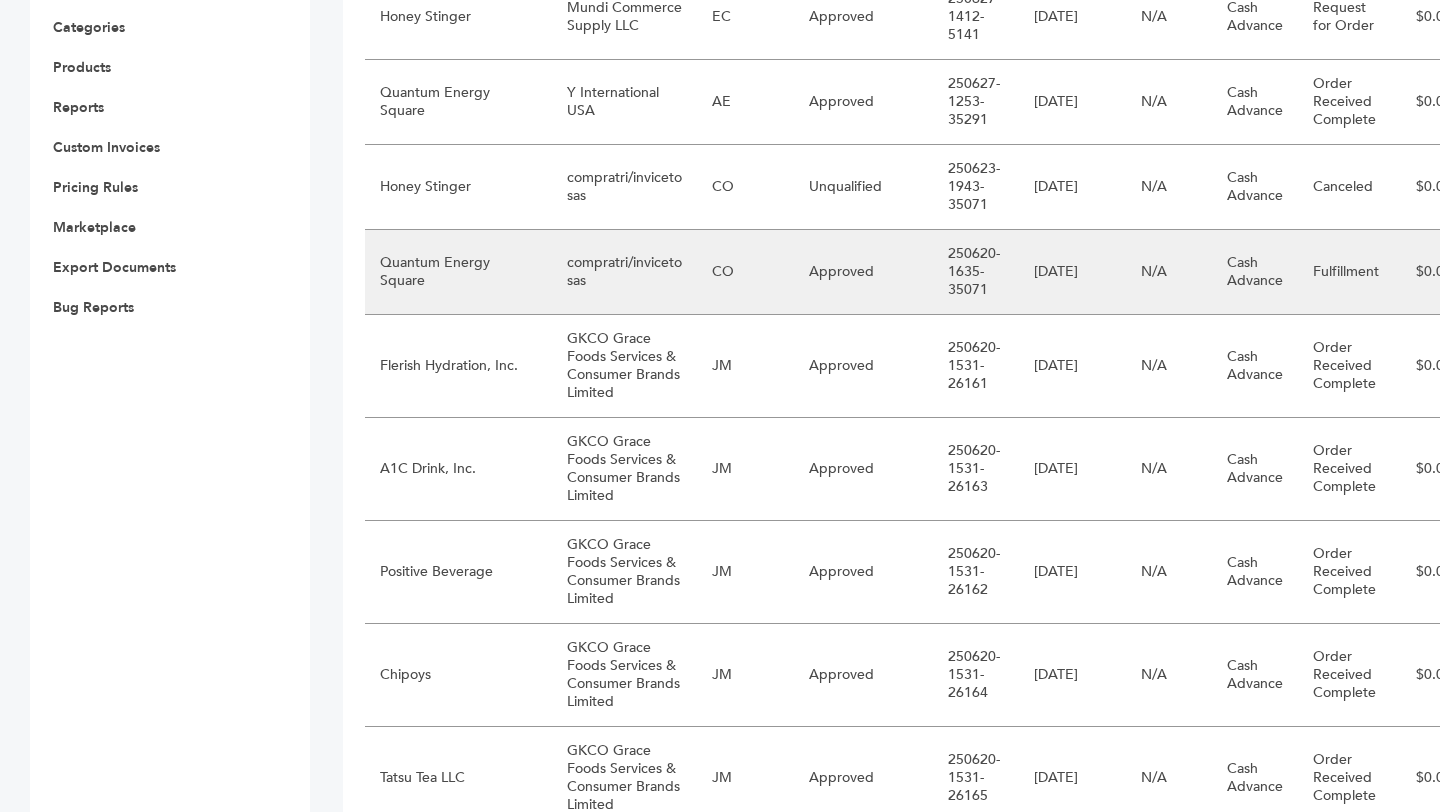 click on "compratri/inviceto sas" at bounding box center (624, 272) 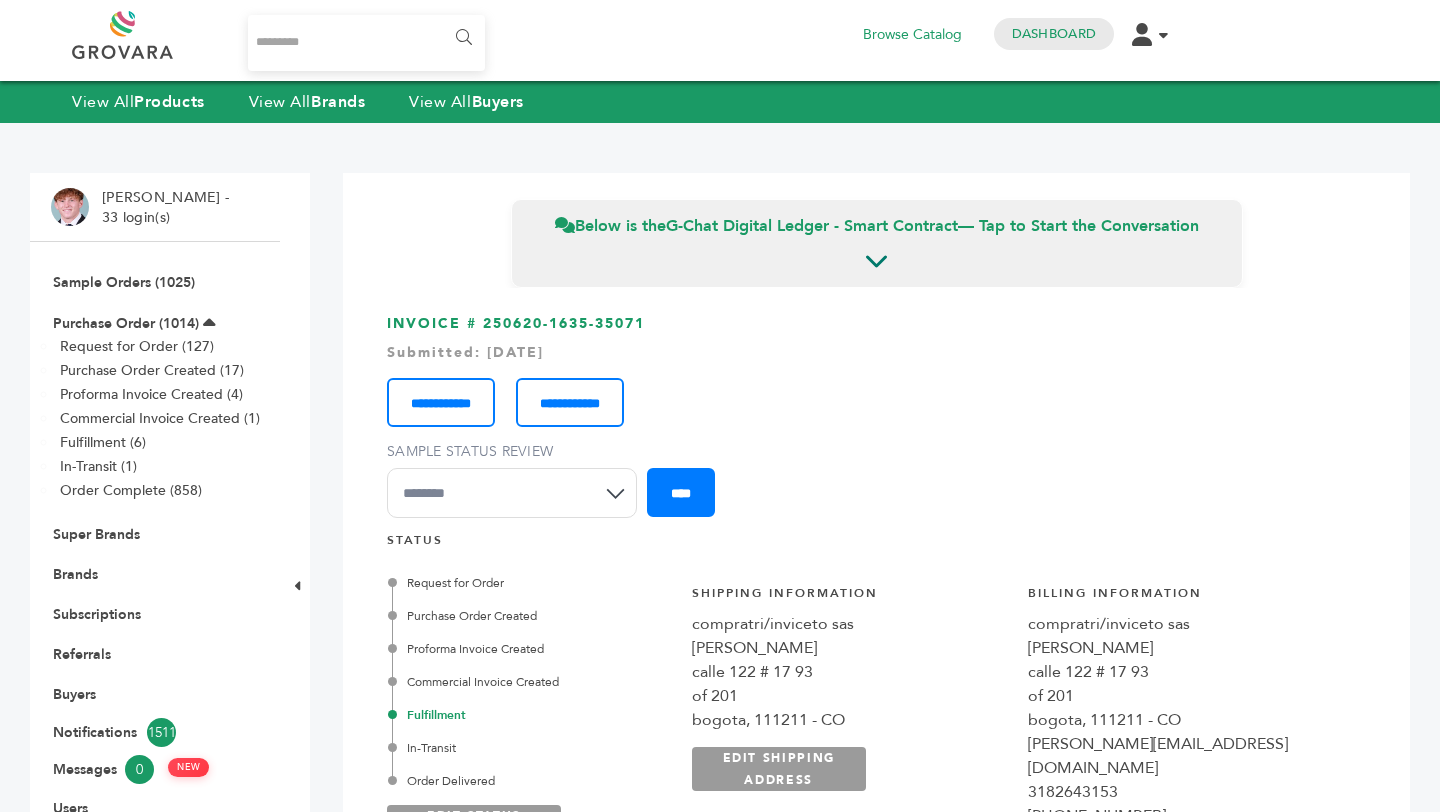 scroll, scrollTop: 0, scrollLeft: 0, axis: both 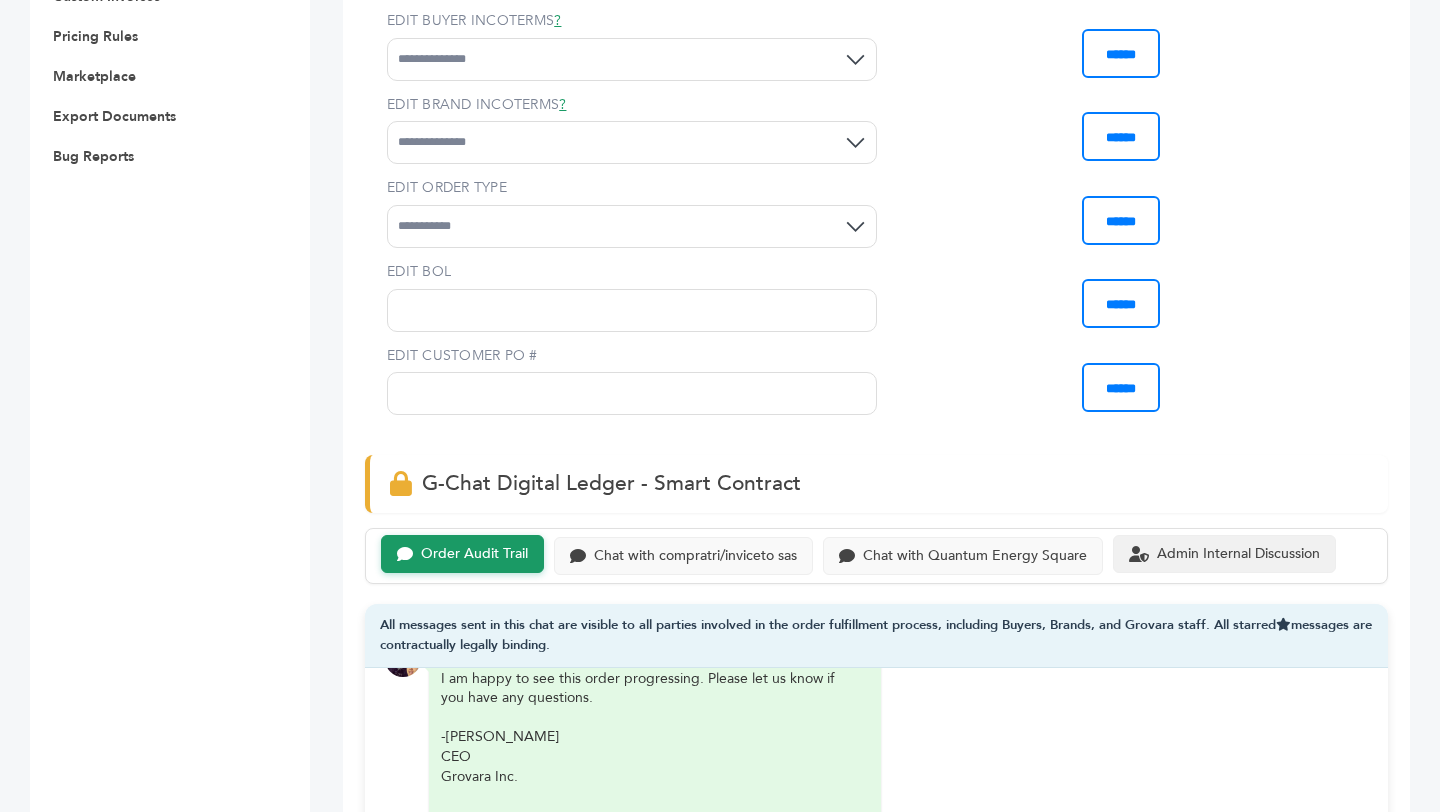 click on "Admin Internal Discussion" at bounding box center (1224, 554) 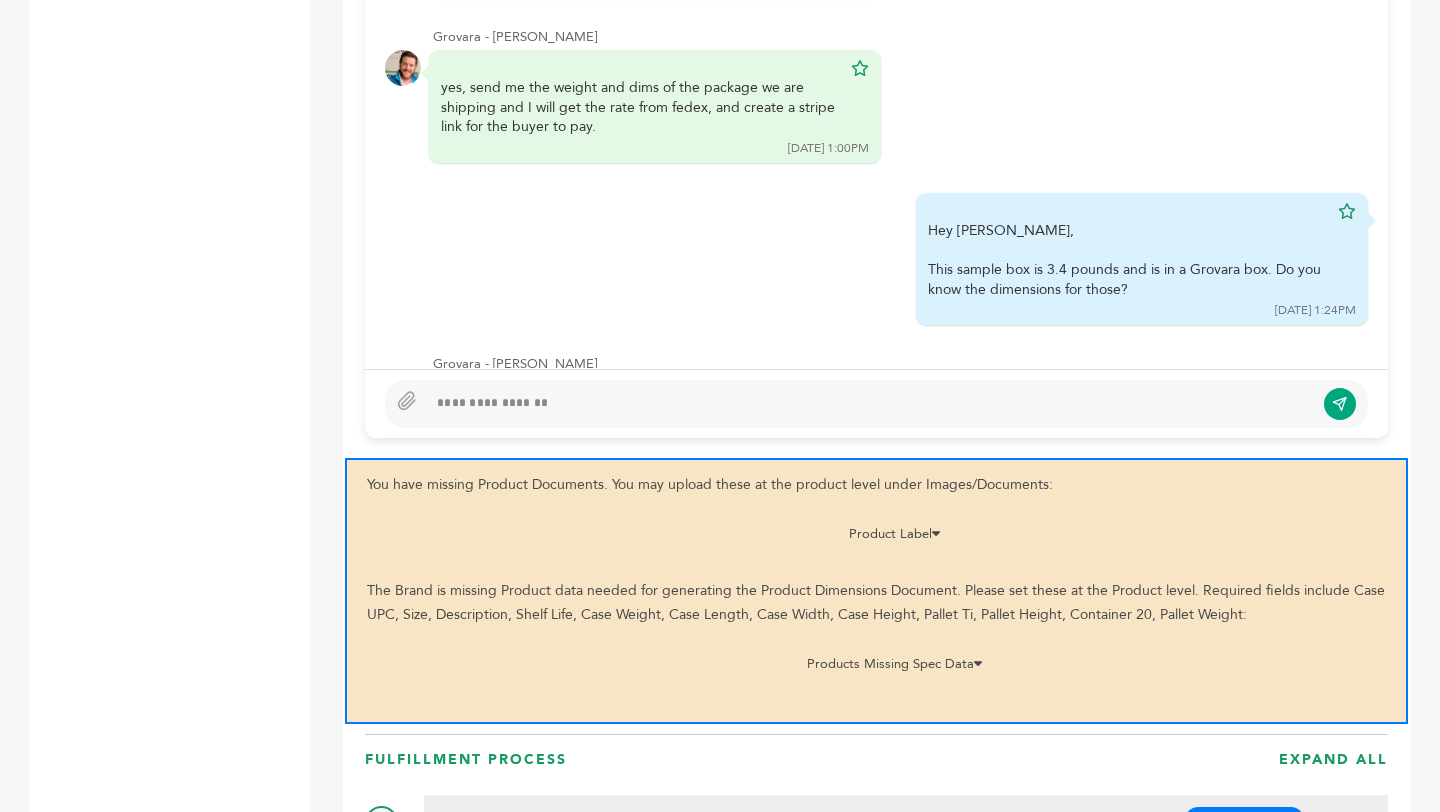 scroll, scrollTop: 1765, scrollLeft: 0, axis: vertical 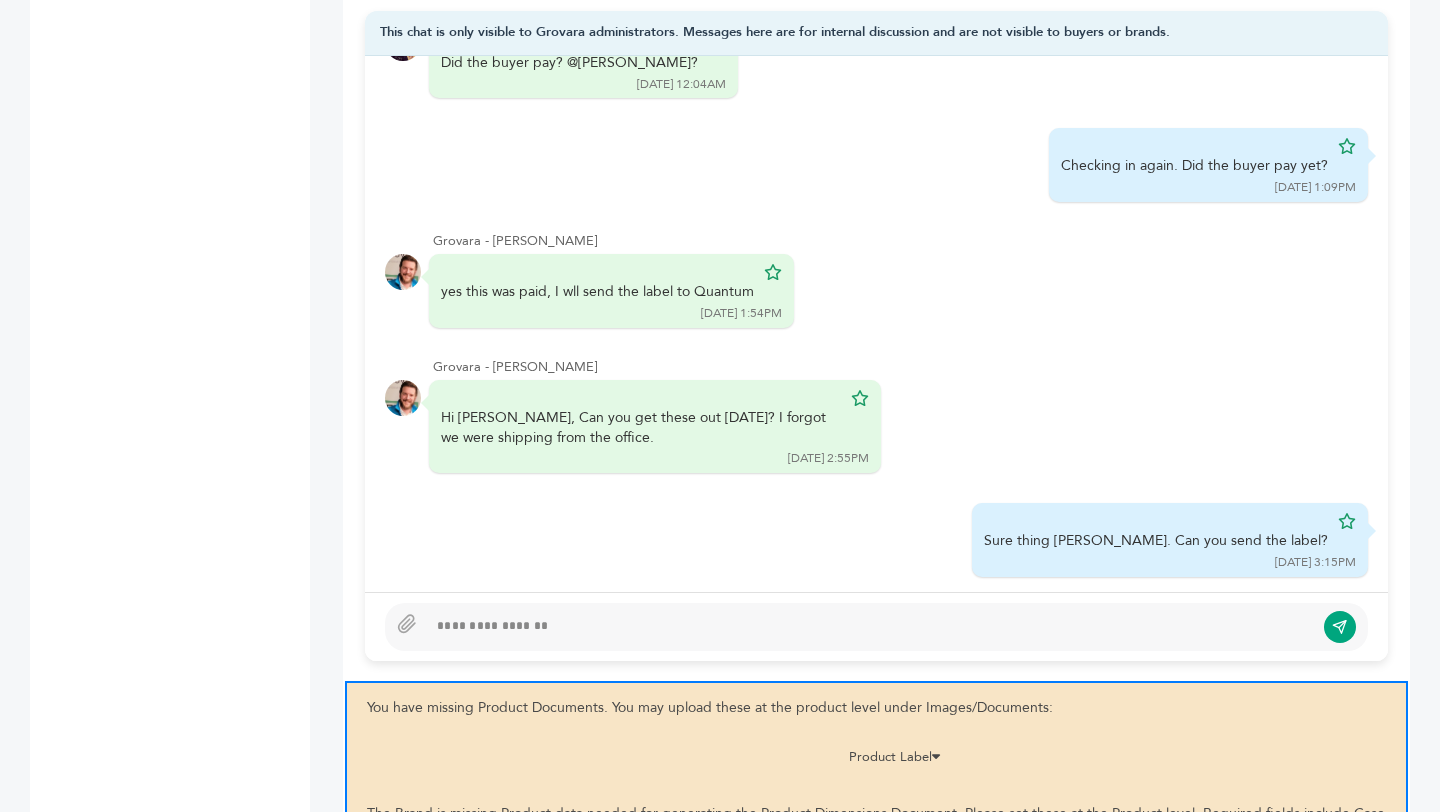 click at bounding box center [876, 627] 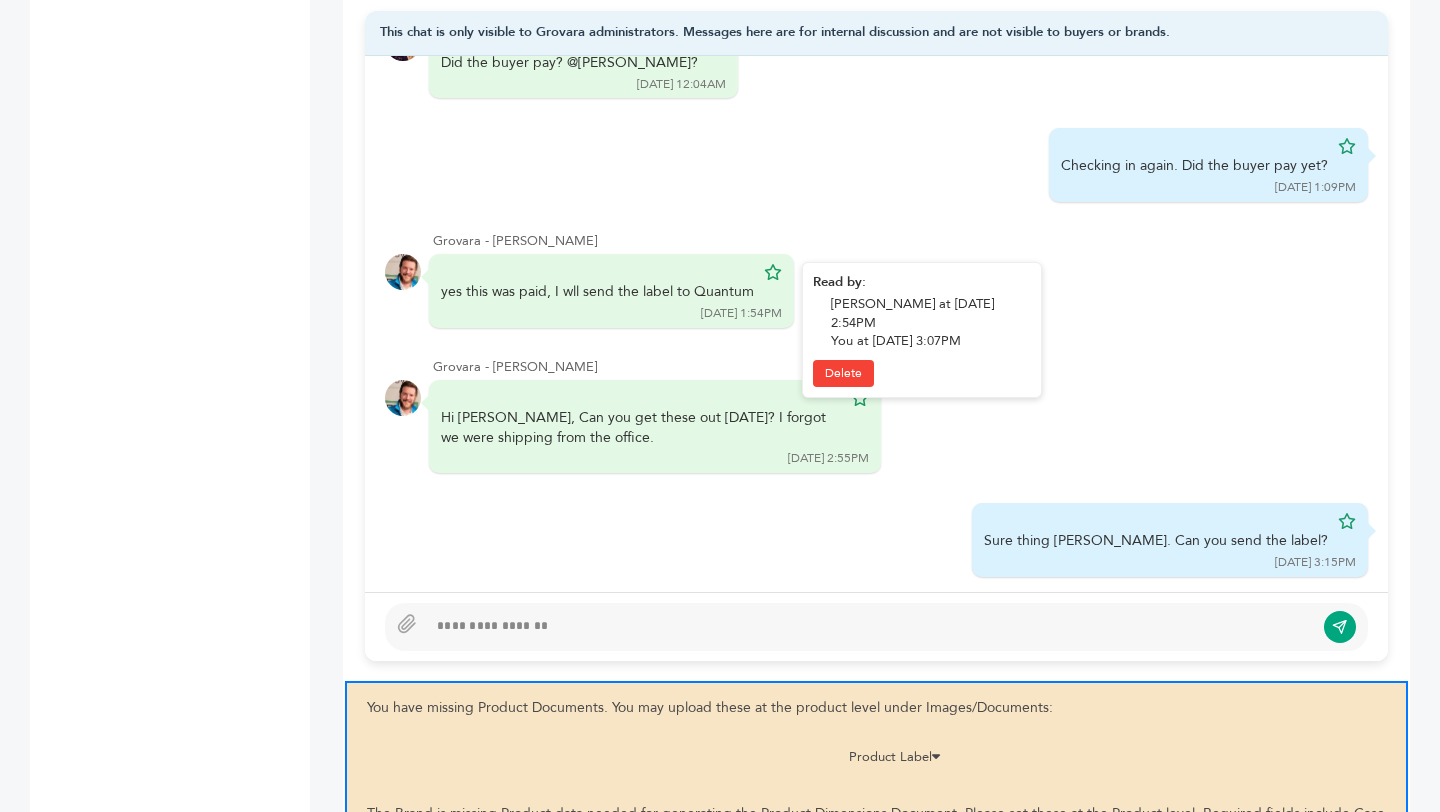 scroll, scrollTop: 1463, scrollLeft: 0, axis: vertical 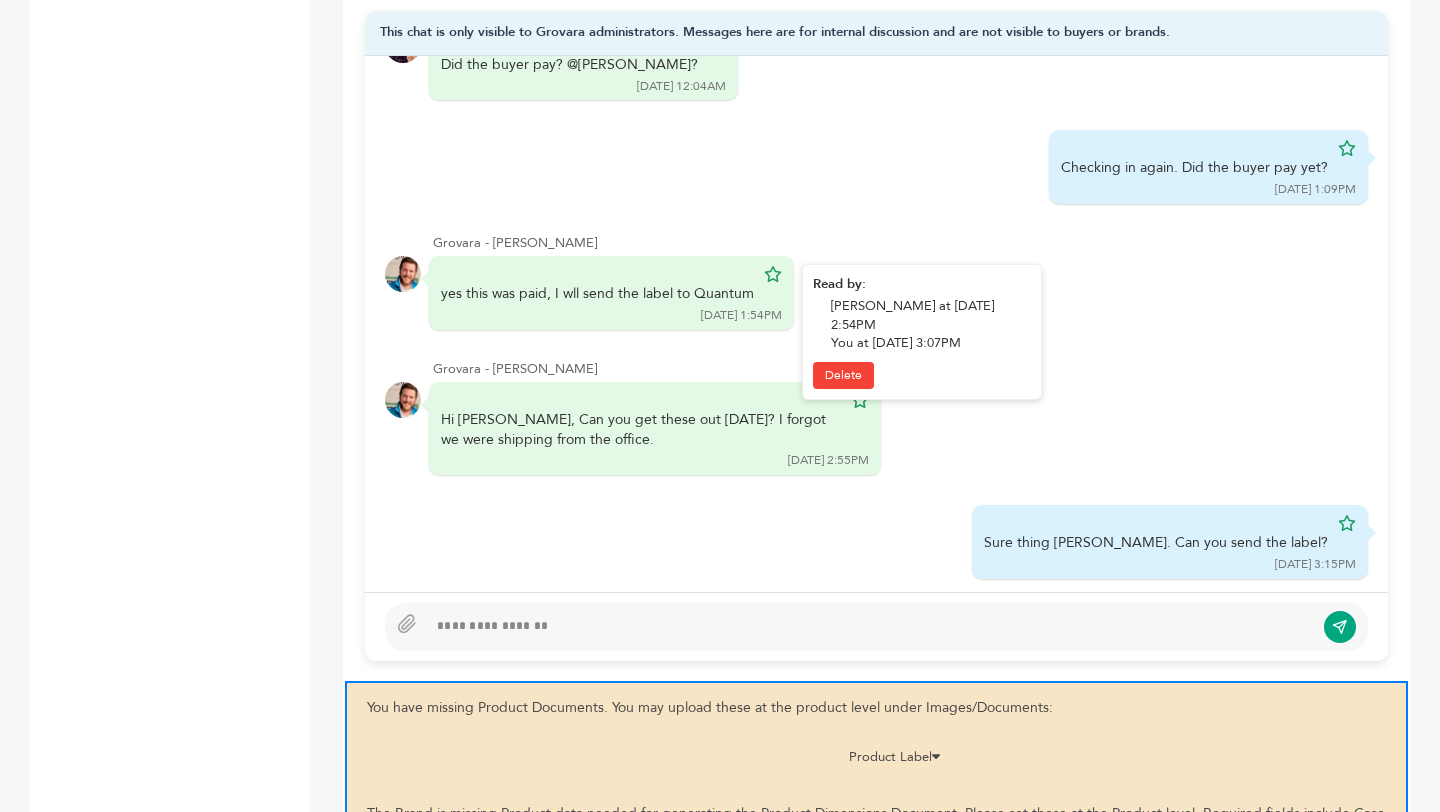 type 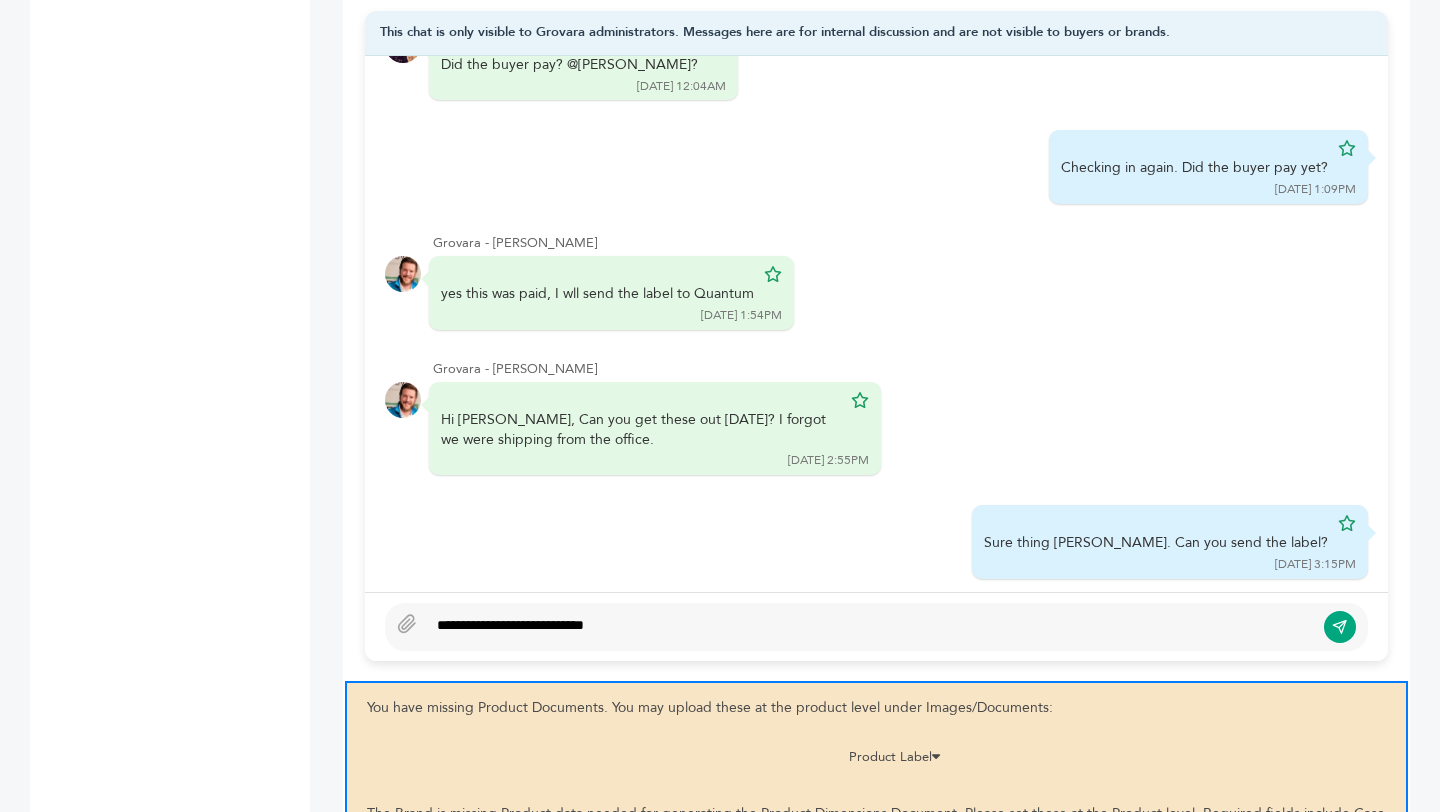 click on "**********" at bounding box center (870, 627) 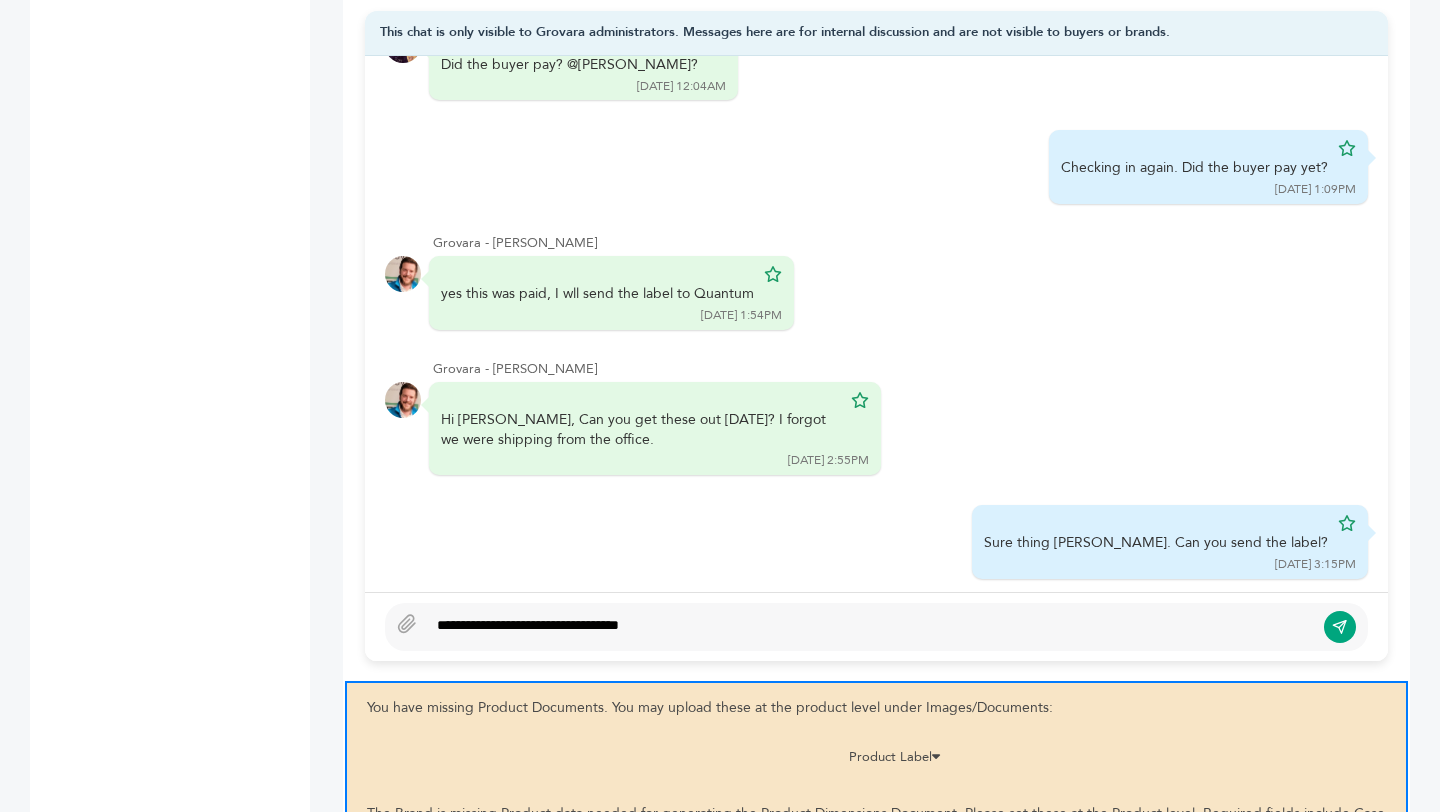 type on "**********" 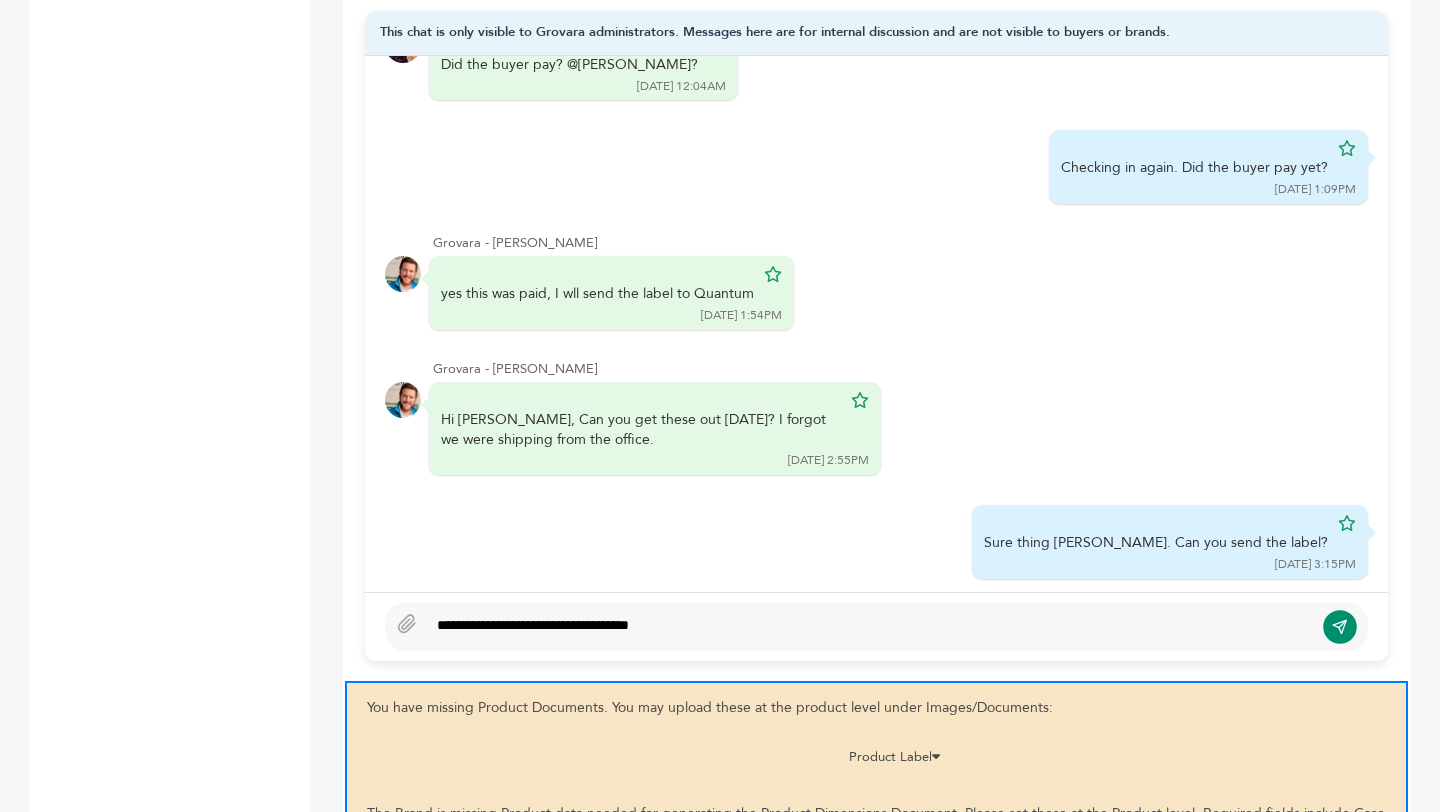 click 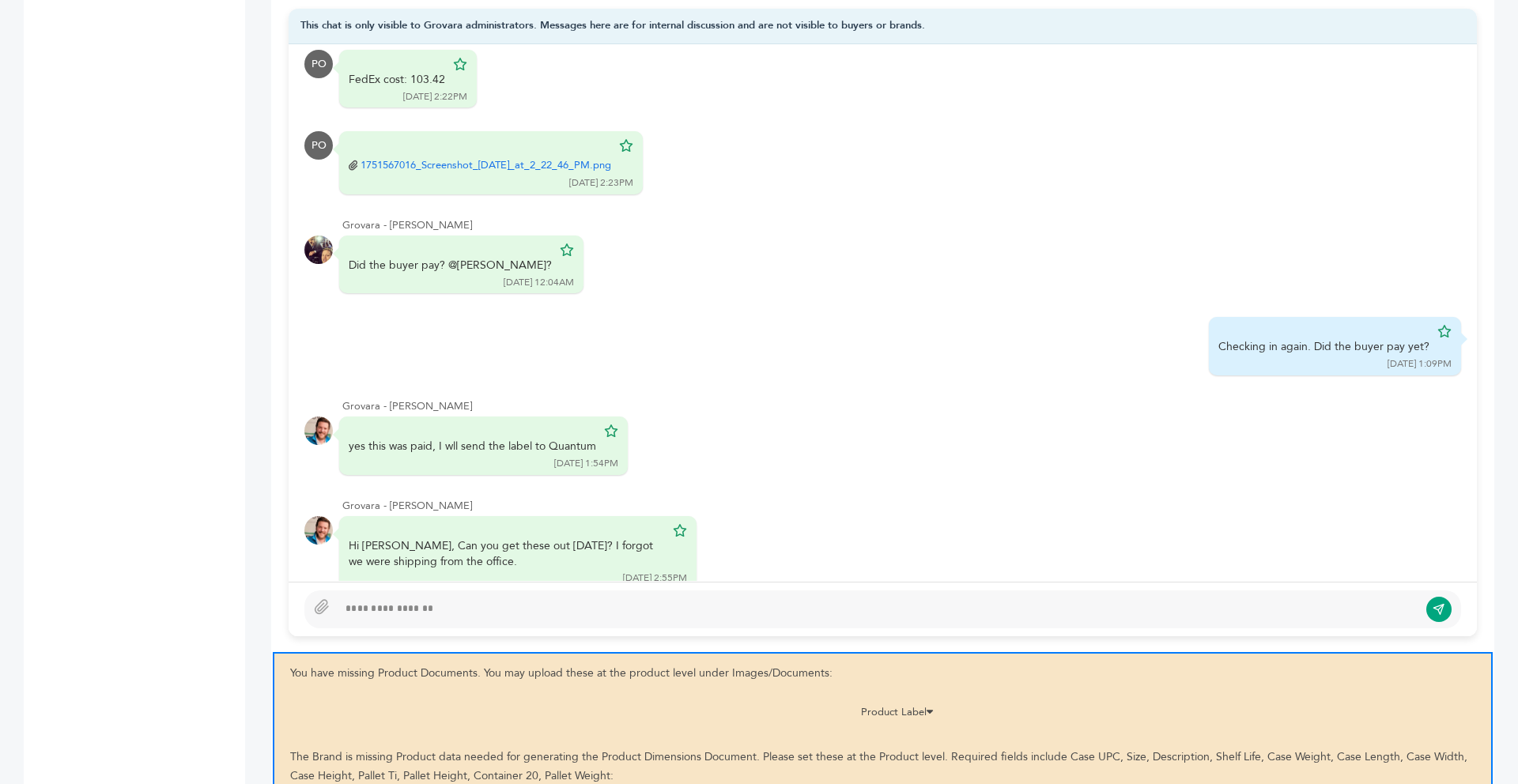 scroll, scrollTop: 1125, scrollLeft: 0, axis: vertical 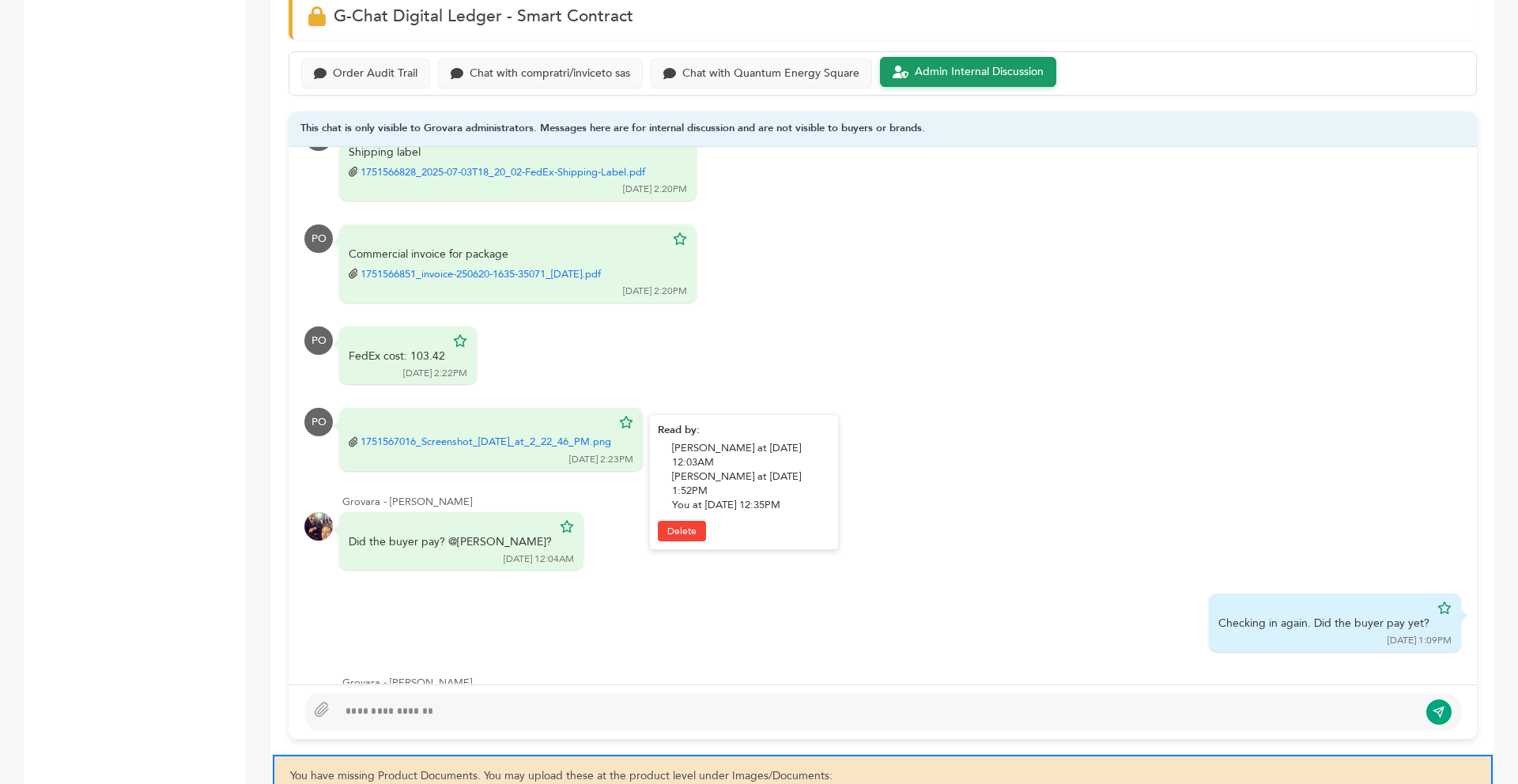 click on "1751567016_Screenshot_2025-07-03_at_2_22_46_PM.png" at bounding box center [485, 442] 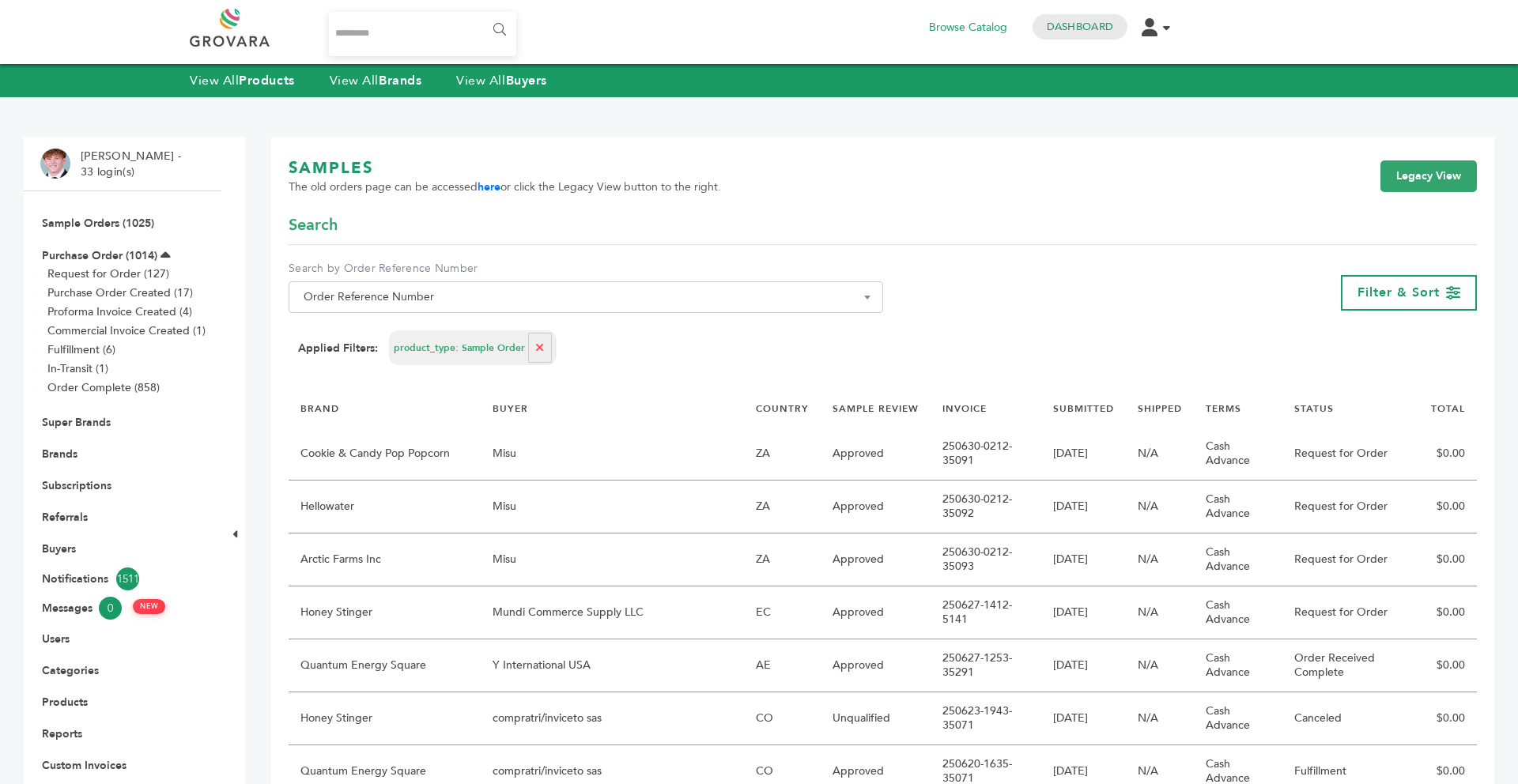 scroll, scrollTop: 0, scrollLeft: 0, axis: both 